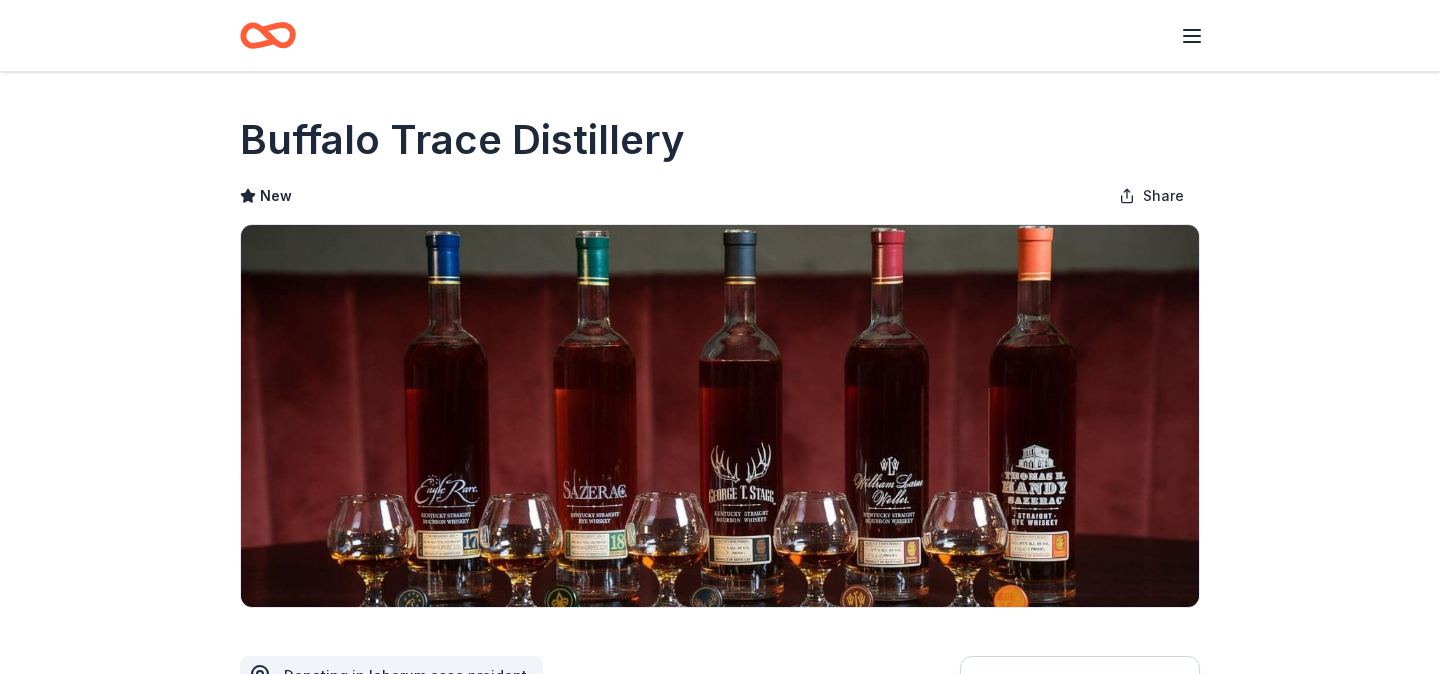 scroll, scrollTop: 322, scrollLeft: 0, axis: vertical 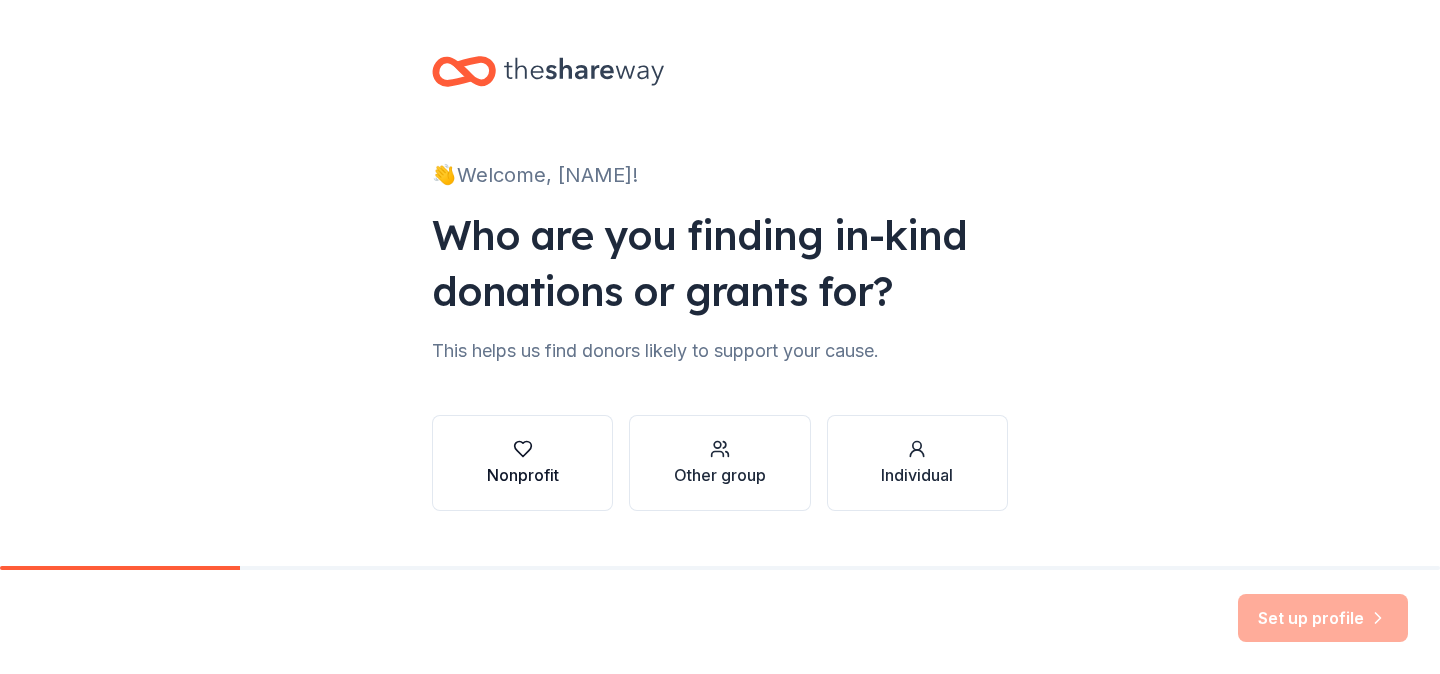 click on "Nonprofit" at bounding box center (523, 475) 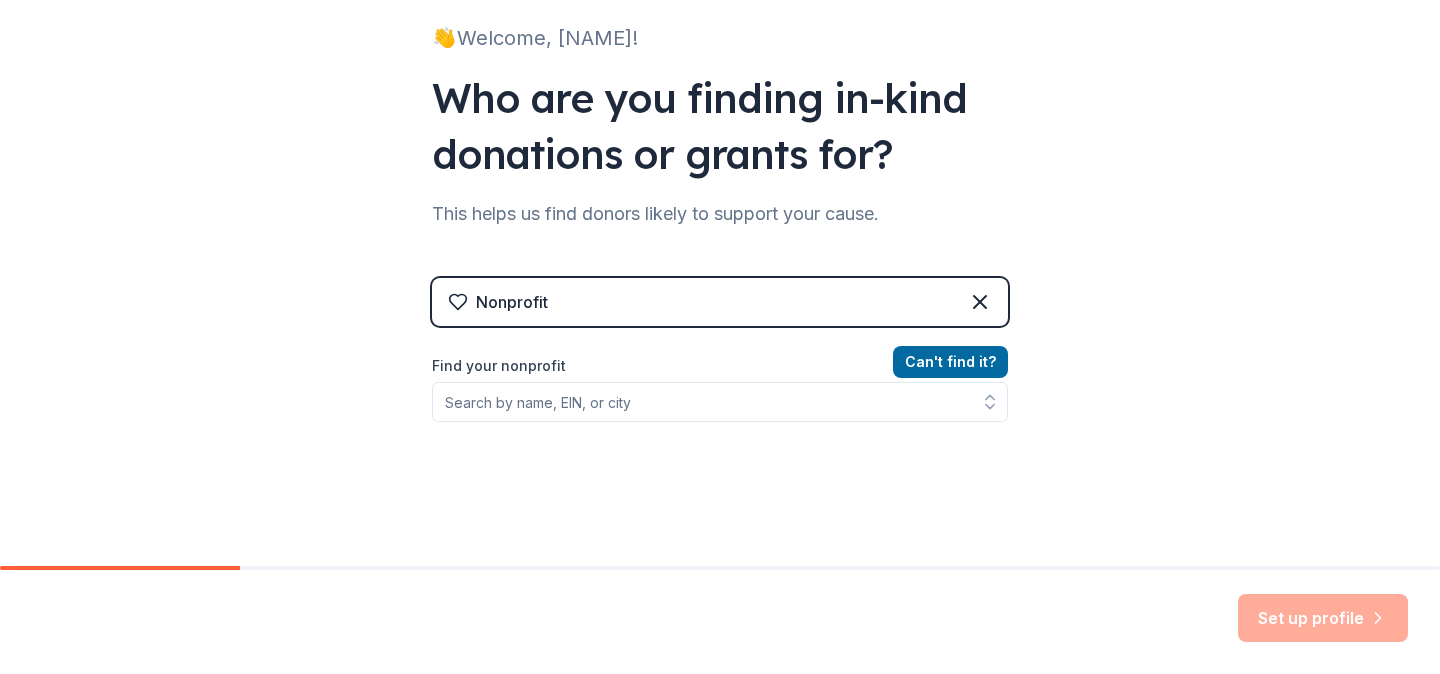 scroll, scrollTop: 134, scrollLeft: 0, axis: vertical 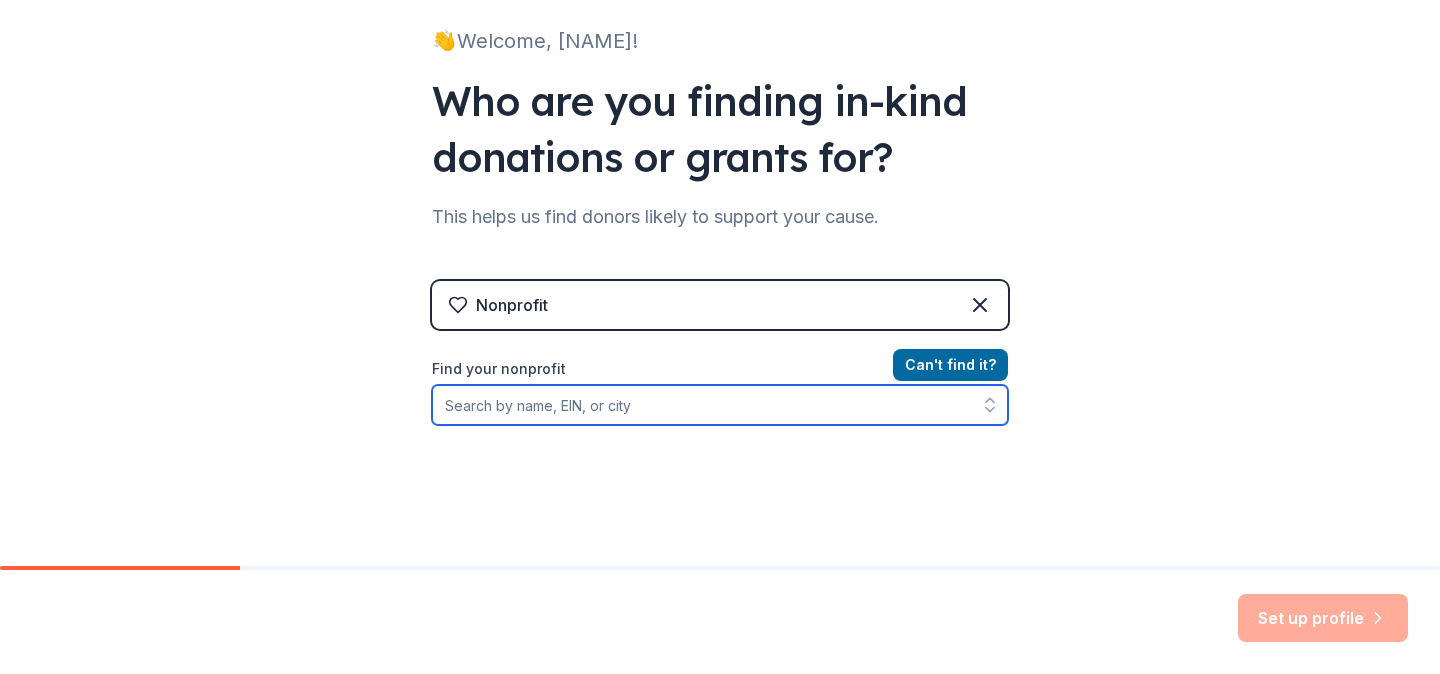 click on "Find your nonprofit" at bounding box center [720, 405] 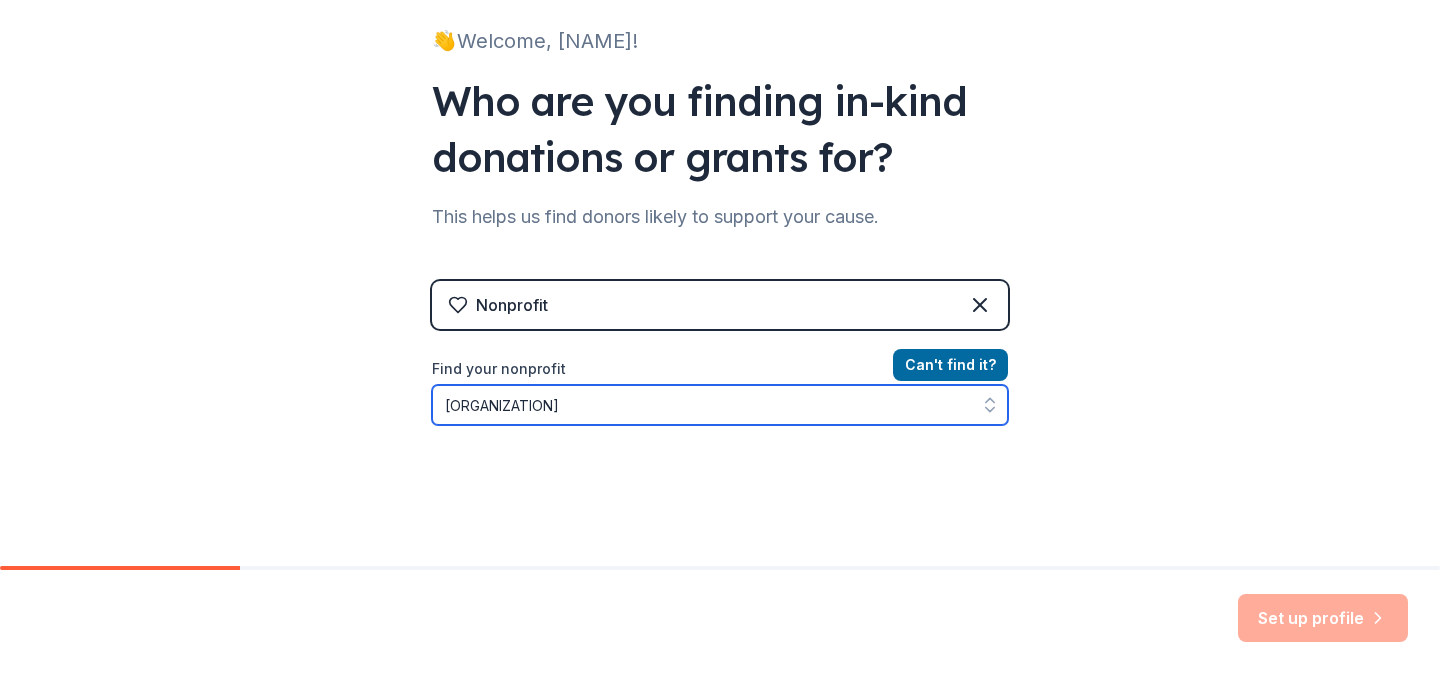 type on "St. Luke N" 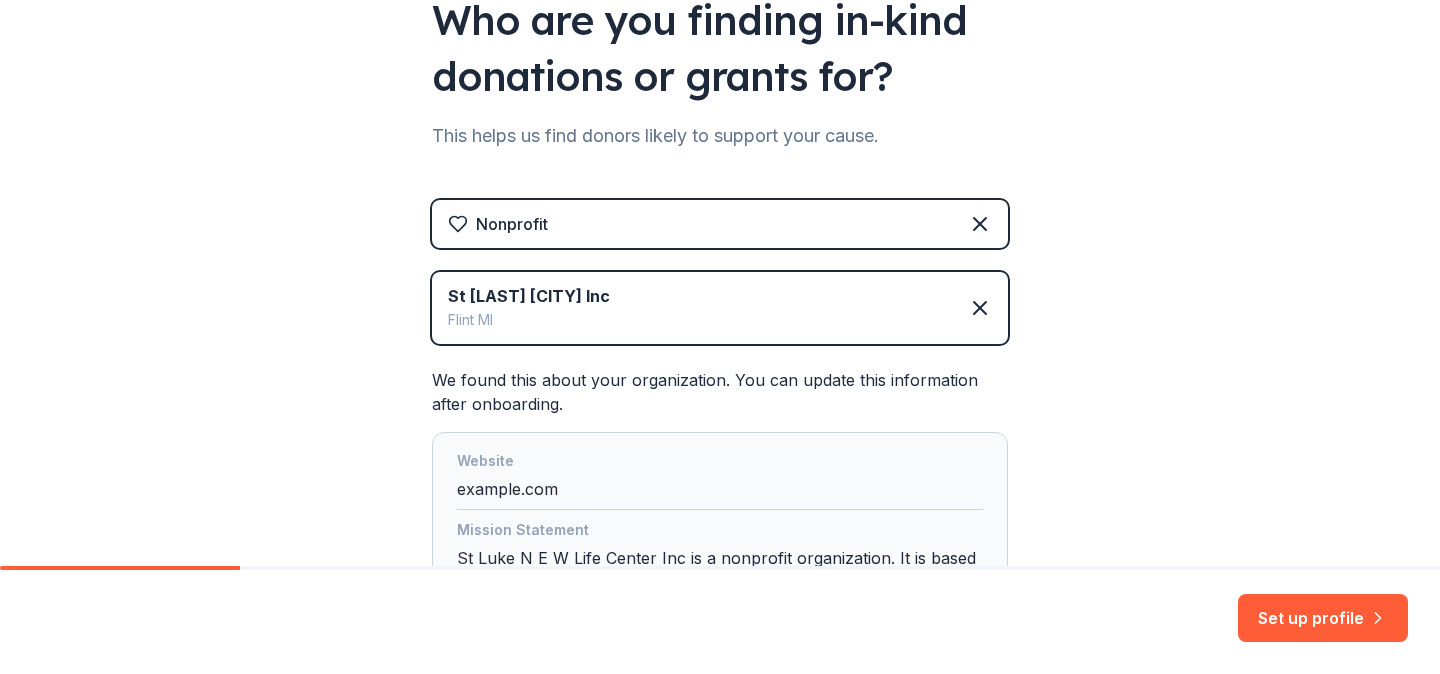 scroll, scrollTop: 218, scrollLeft: 0, axis: vertical 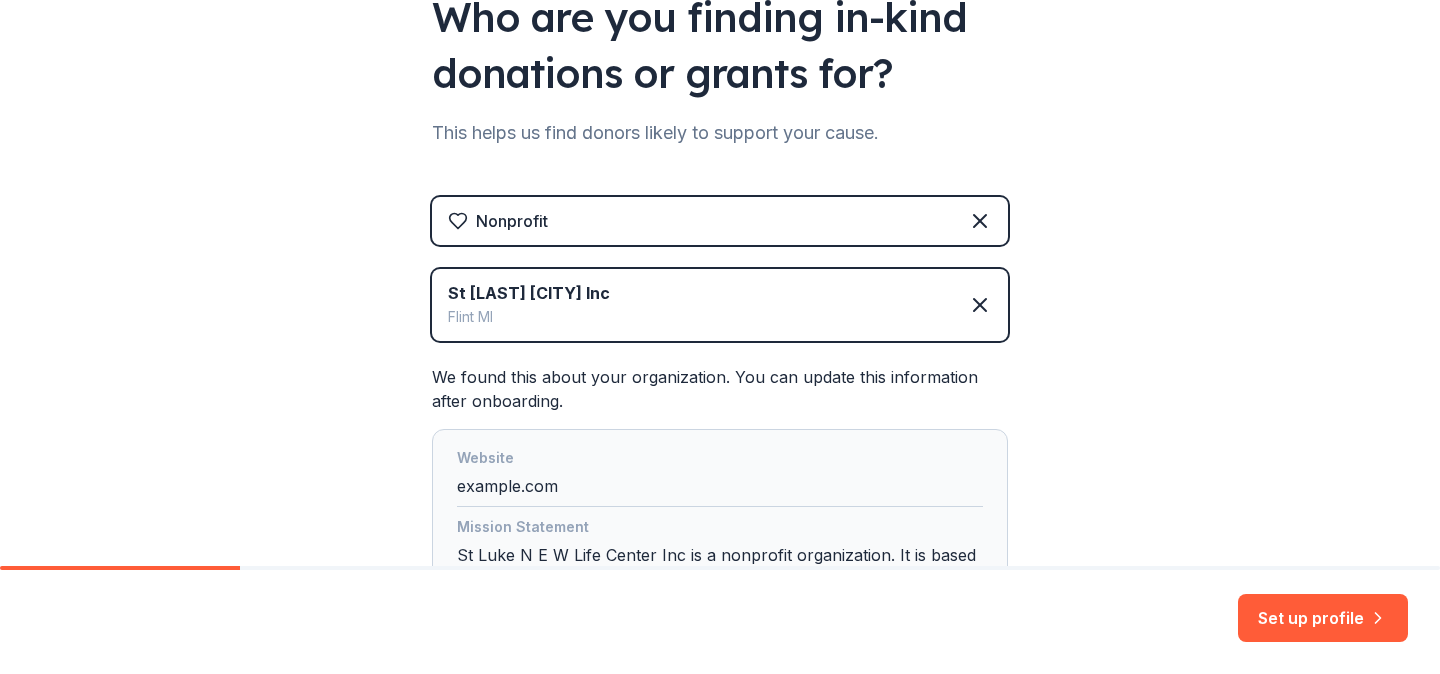 click on "[CITY]   [STATE]" at bounding box center (529, 317) 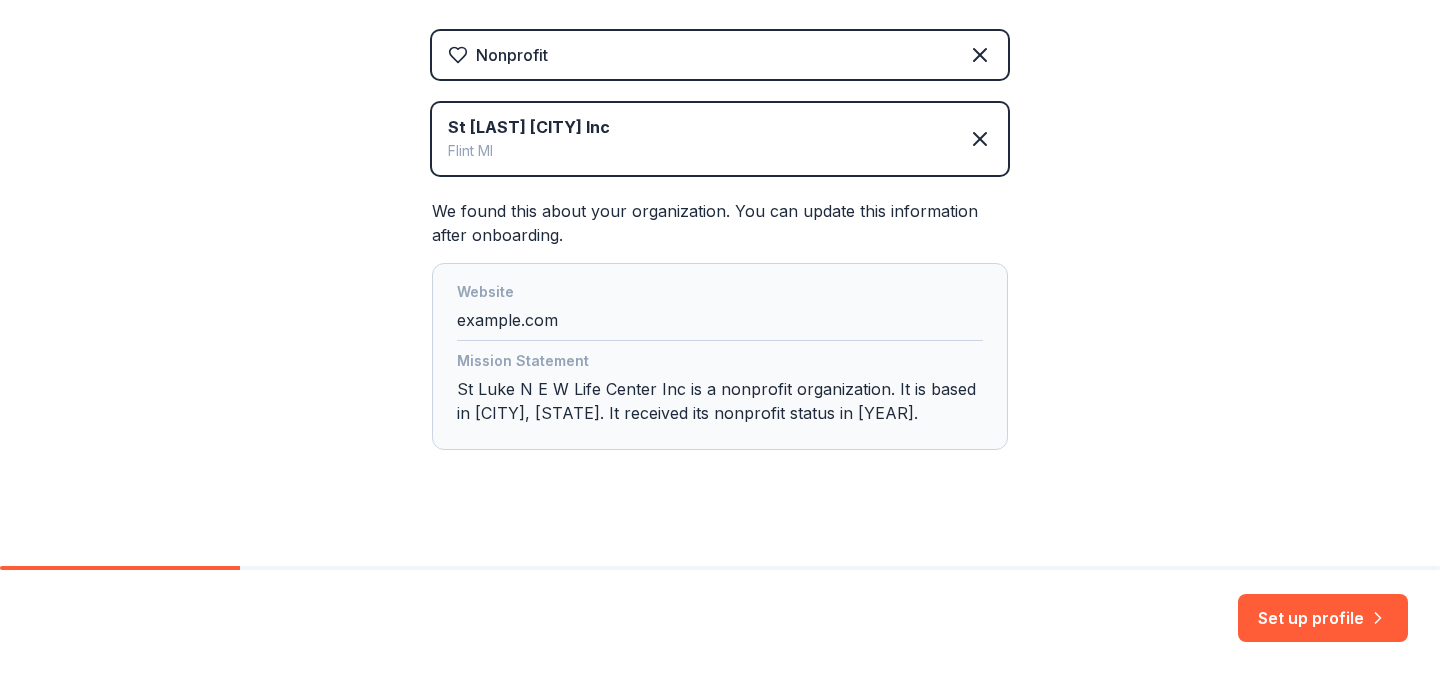 scroll, scrollTop: 404, scrollLeft: 0, axis: vertical 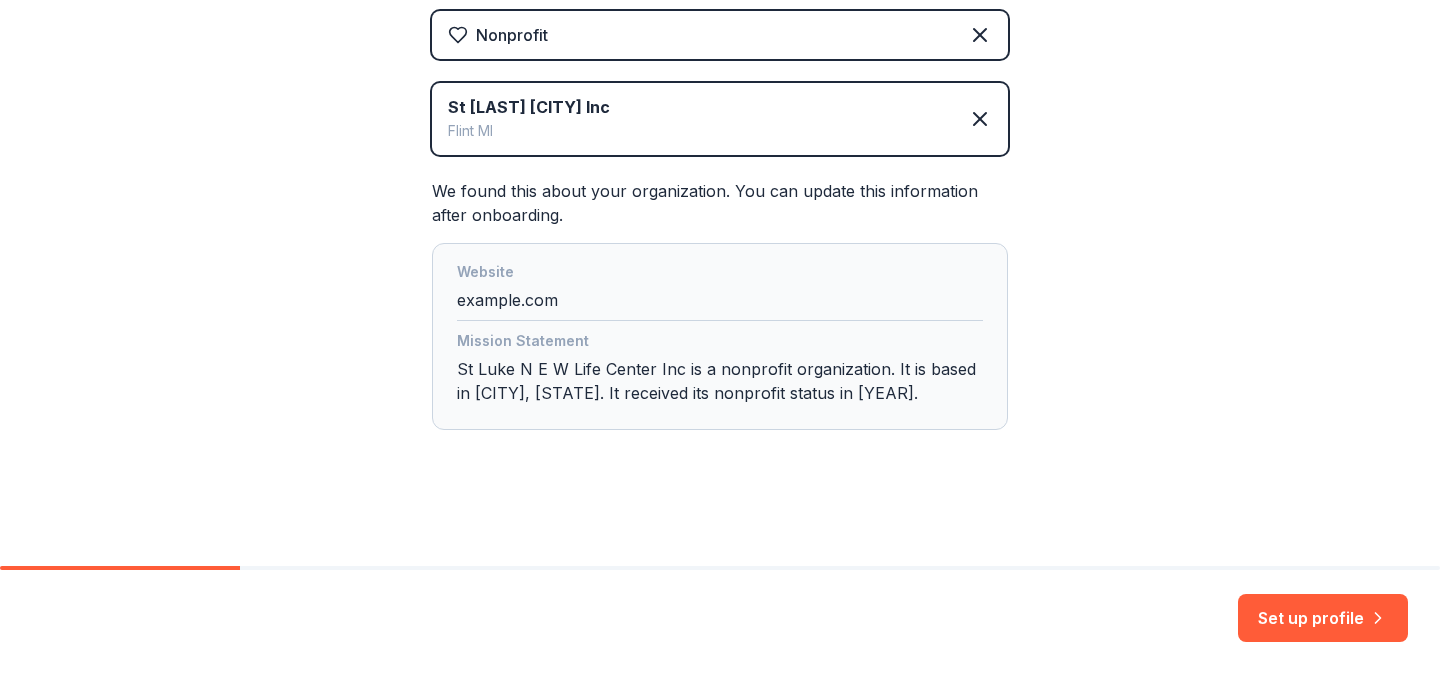 click on "Mission Statement [ORGANIZATION] is a nonprofit organization. It is based in [CITY], [STATE]. It received its nonprofit status in 2019." at bounding box center [720, 371] 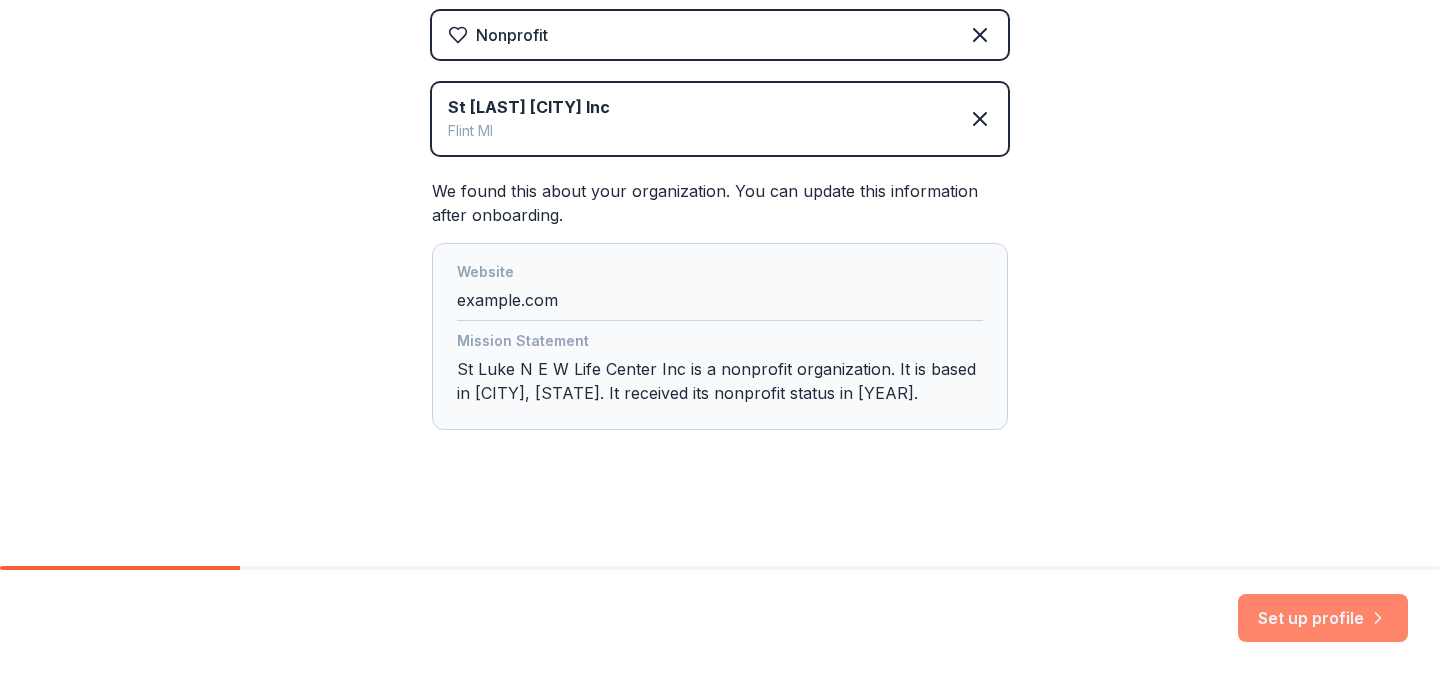 click on "Set up profile" at bounding box center (1323, 618) 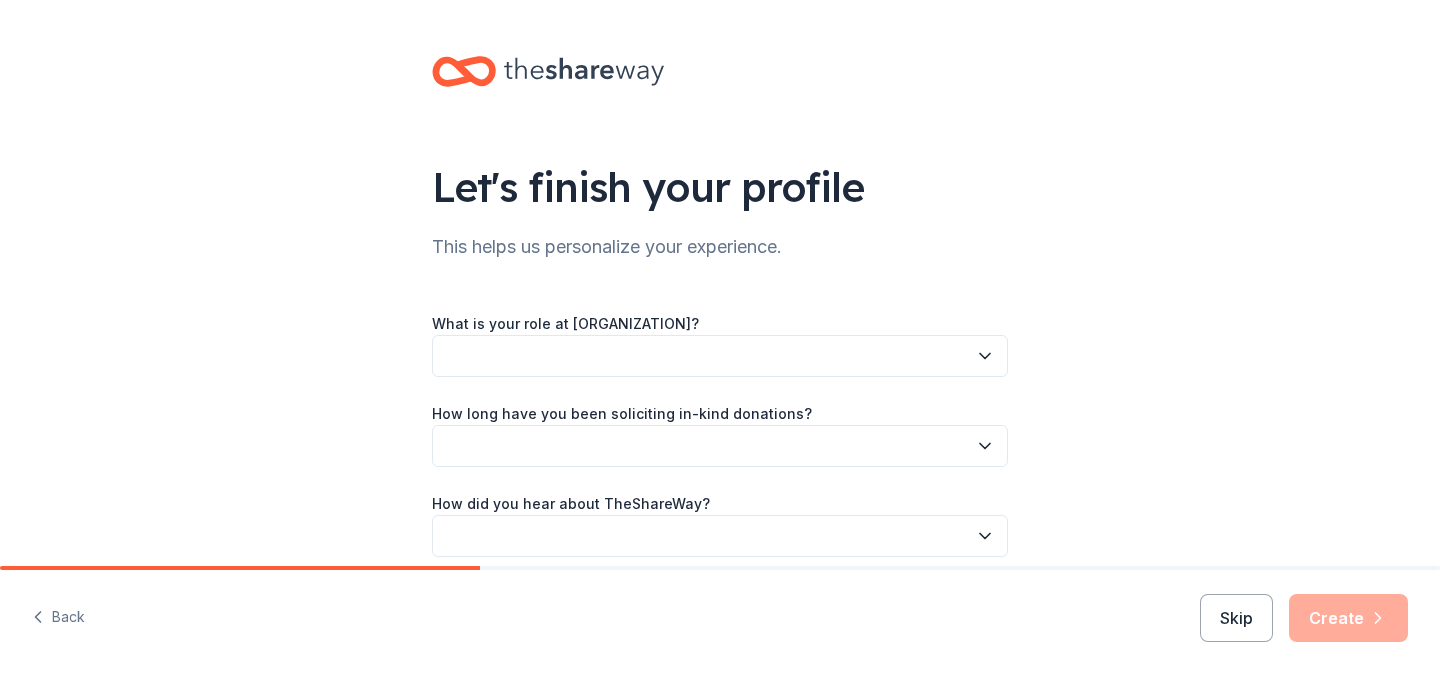 click at bounding box center (720, 356) 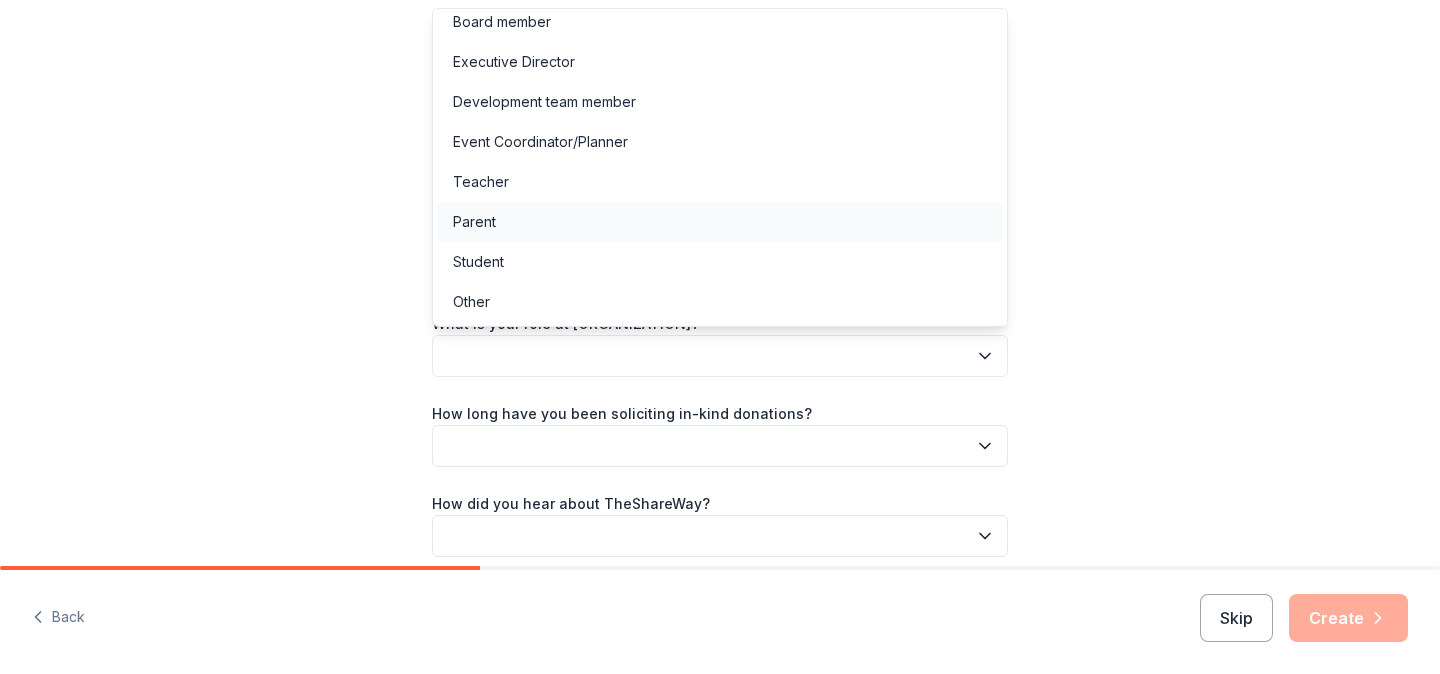 scroll, scrollTop: 0, scrollLeft: 0, axis: both 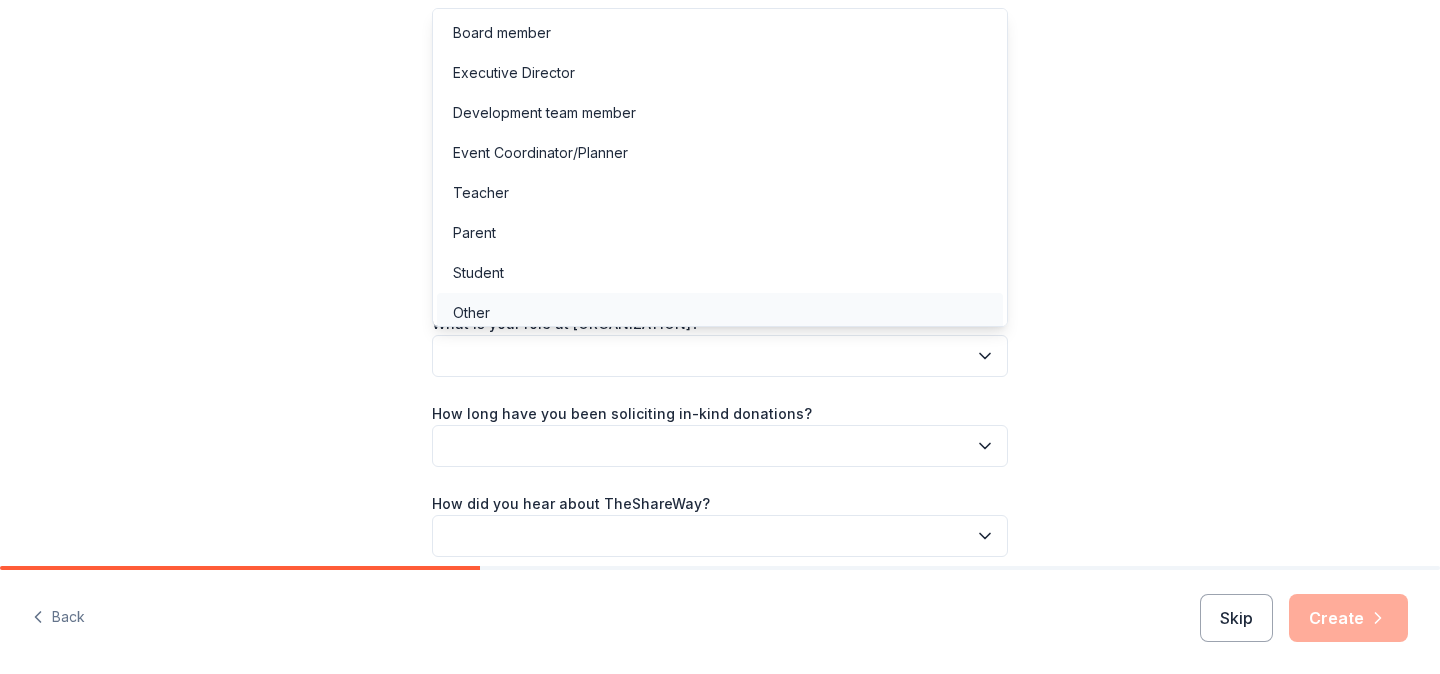 click on "Other" at bounding box center (471, 313) 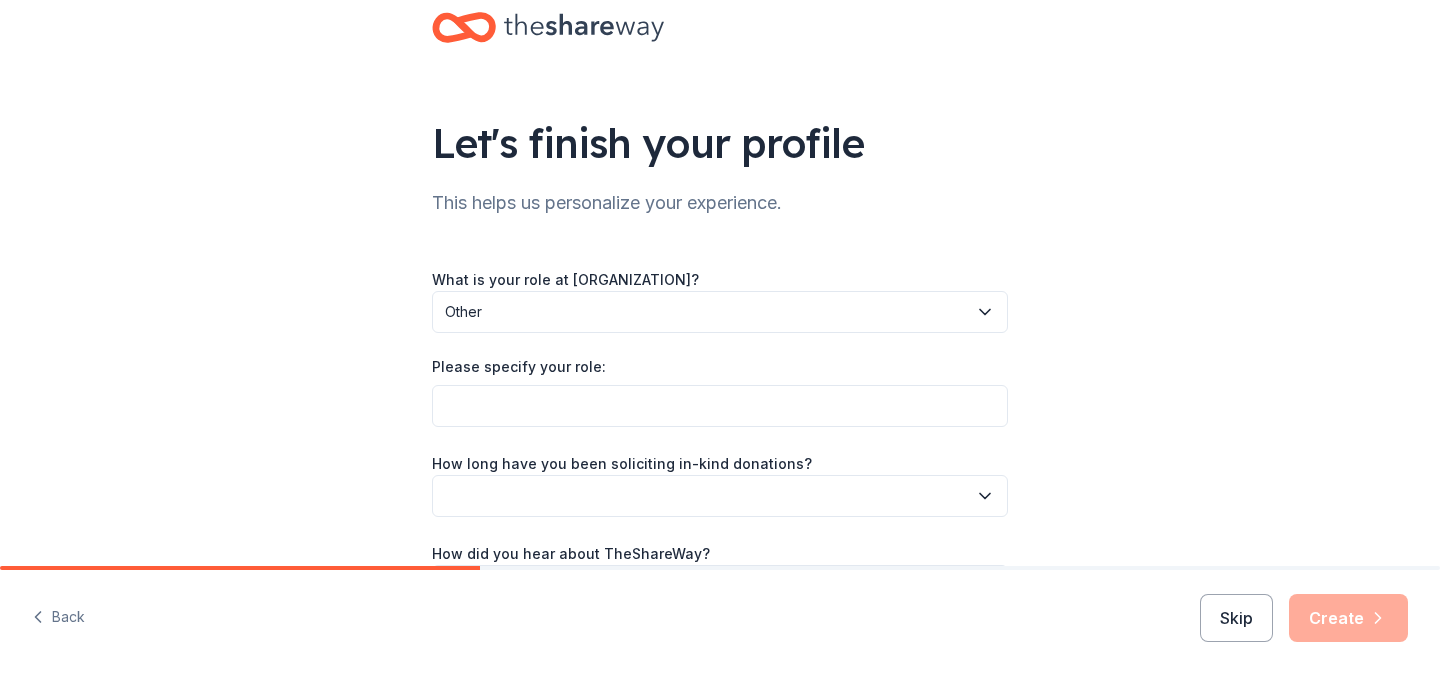 scroll, scrollTop: 74, scrollLeft: 0, axis: vertical 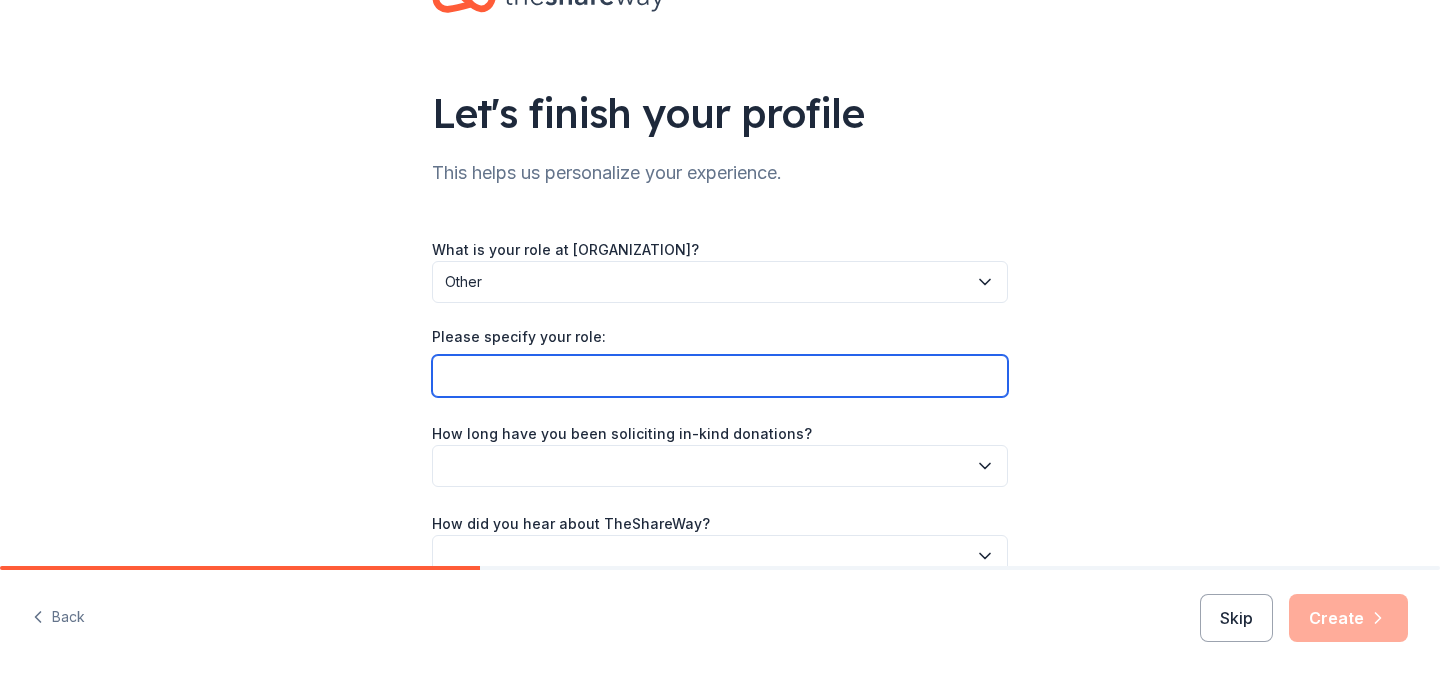 click on "Please specify your role:" at bounding box center (720, 376) 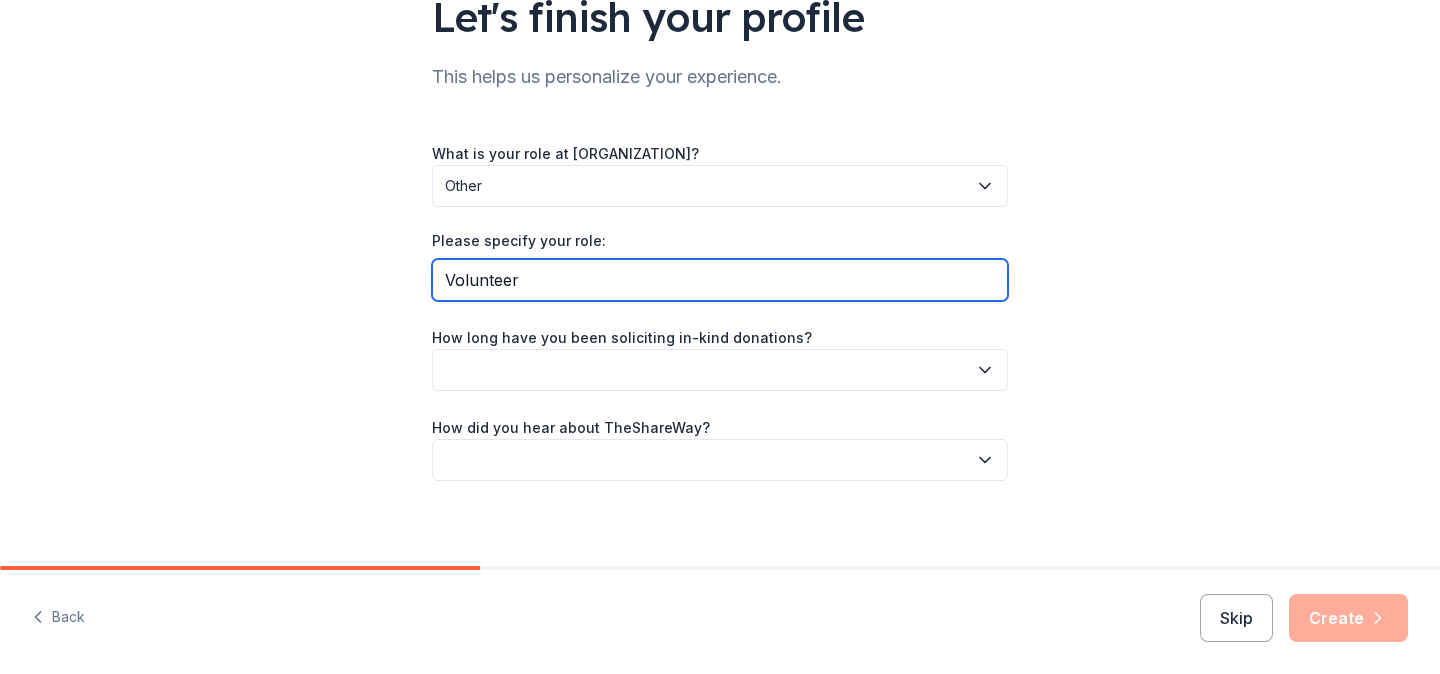 scroll, scrollTop: 174, scrollLeft: 0, axis: vertical 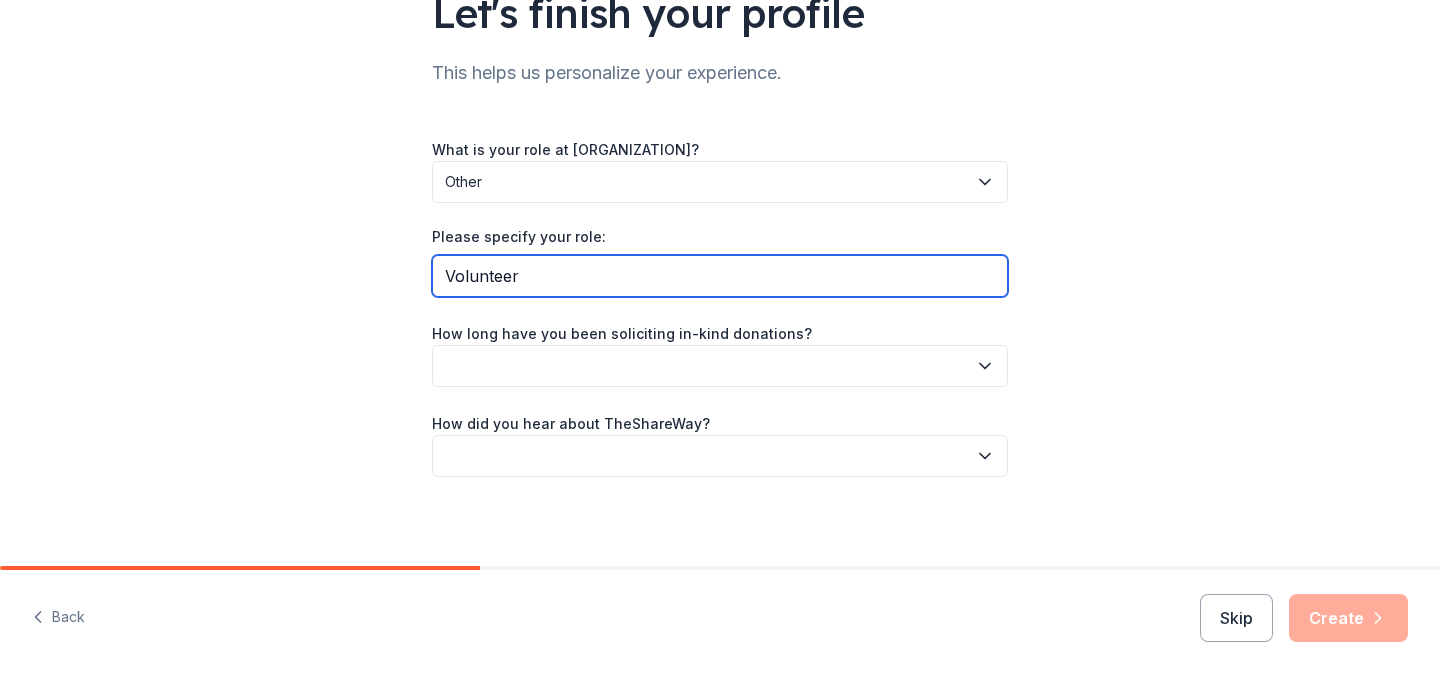 type on "Volunteer" 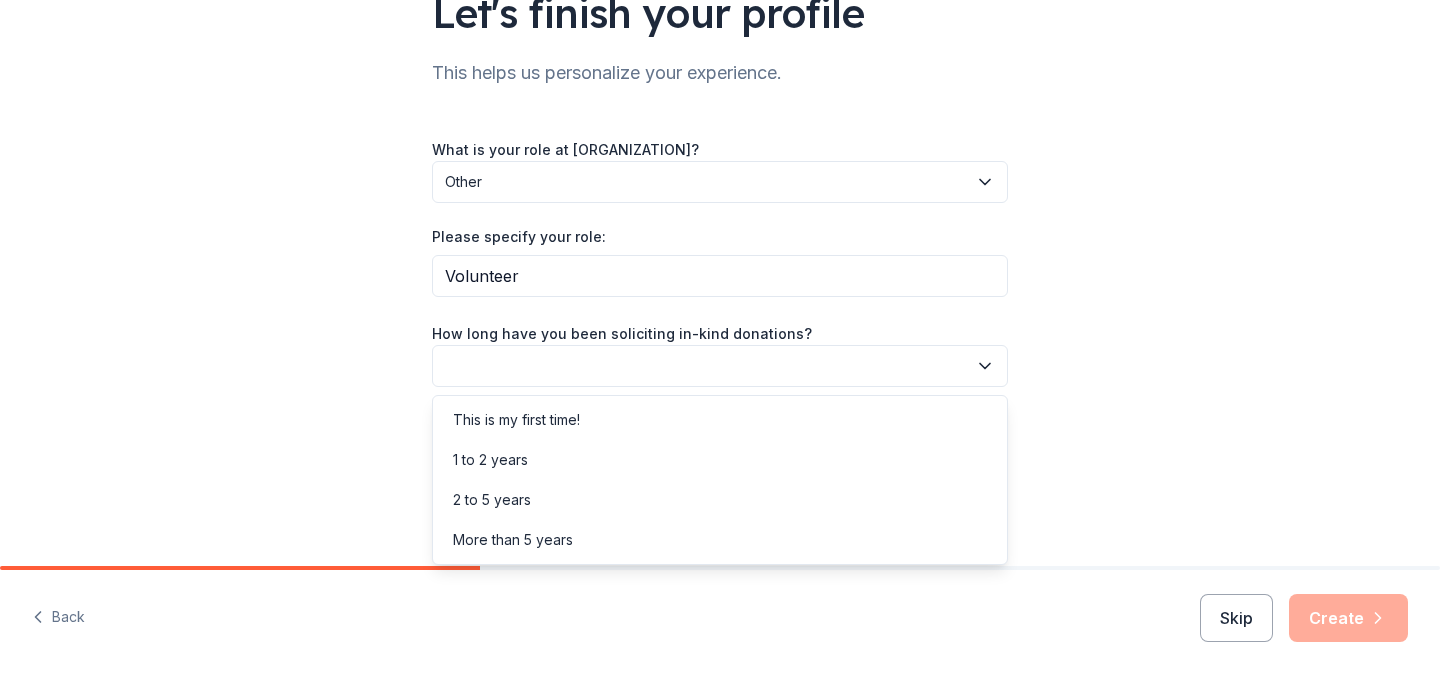 click at bounding box center (720, 366) 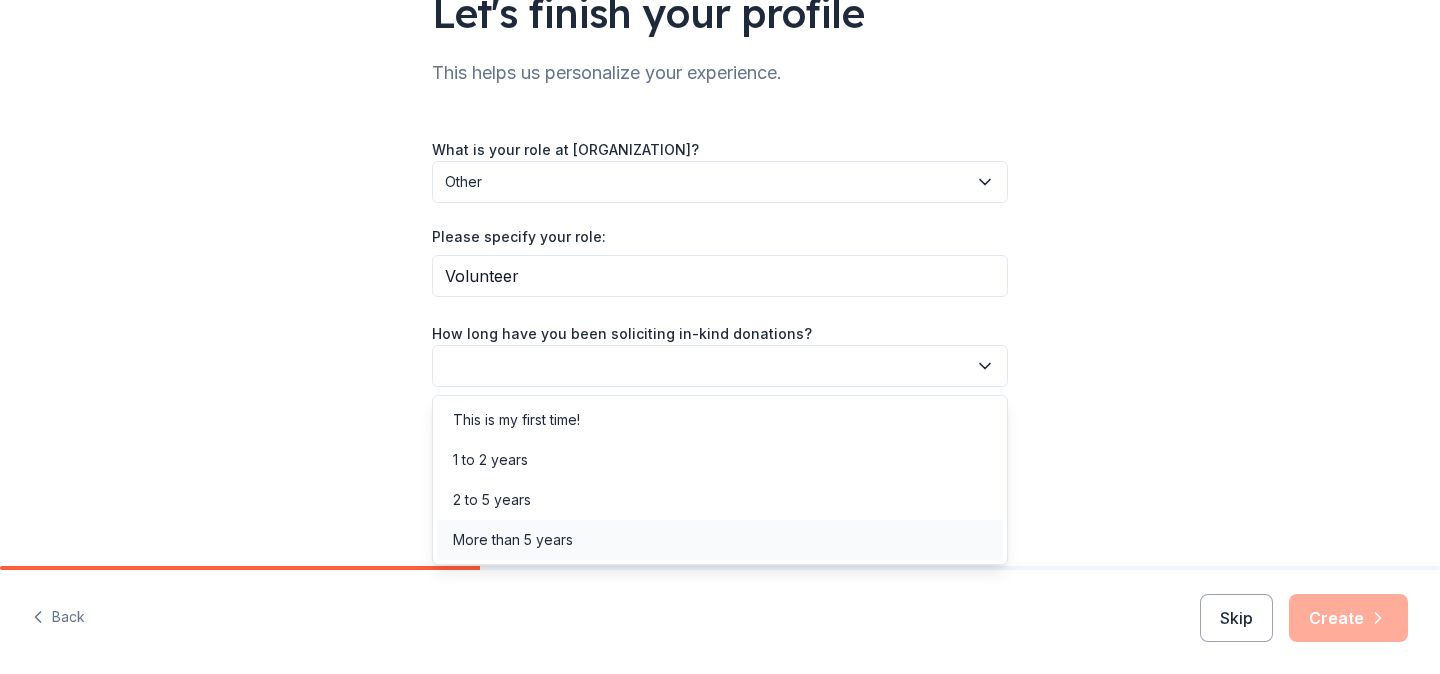 click on "More than 5 years" at bounding box center (513, 540) 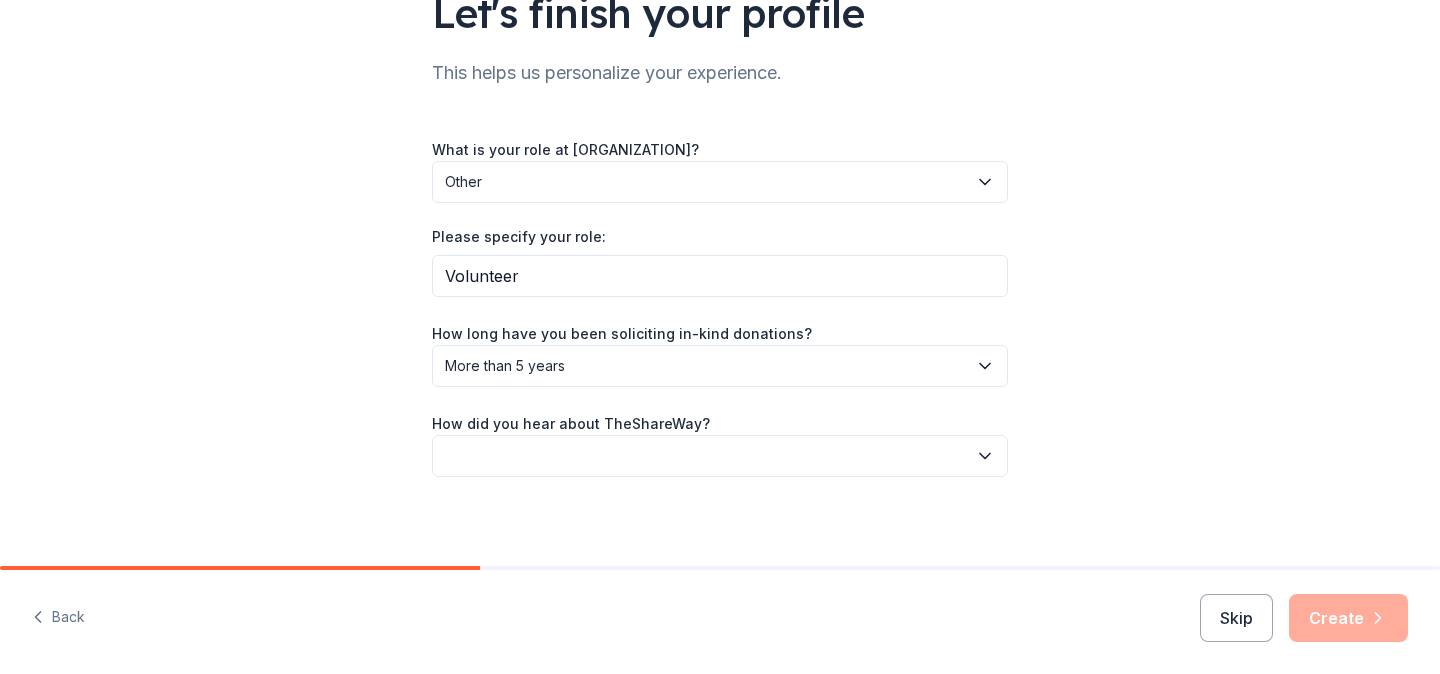 click at bounding box center (720, 456) 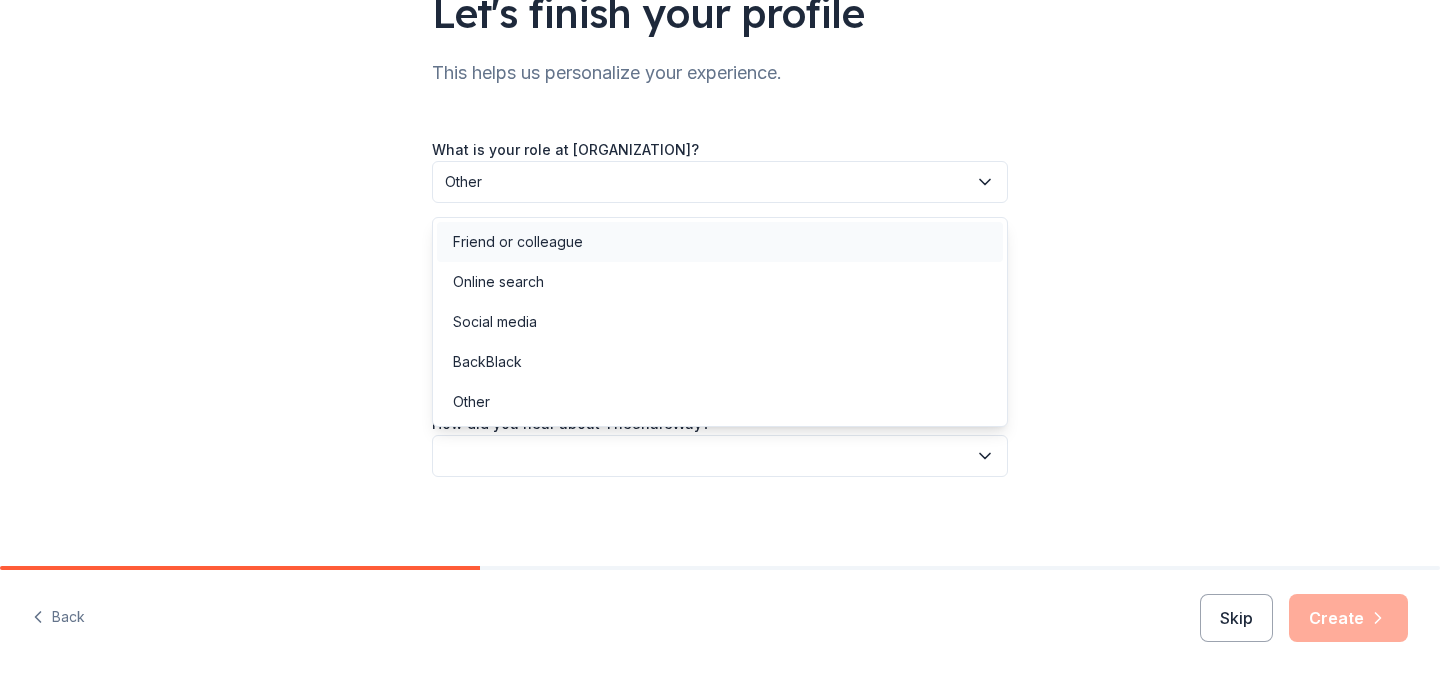 click on "Friend or colleague" at bounding box center (518, 242) 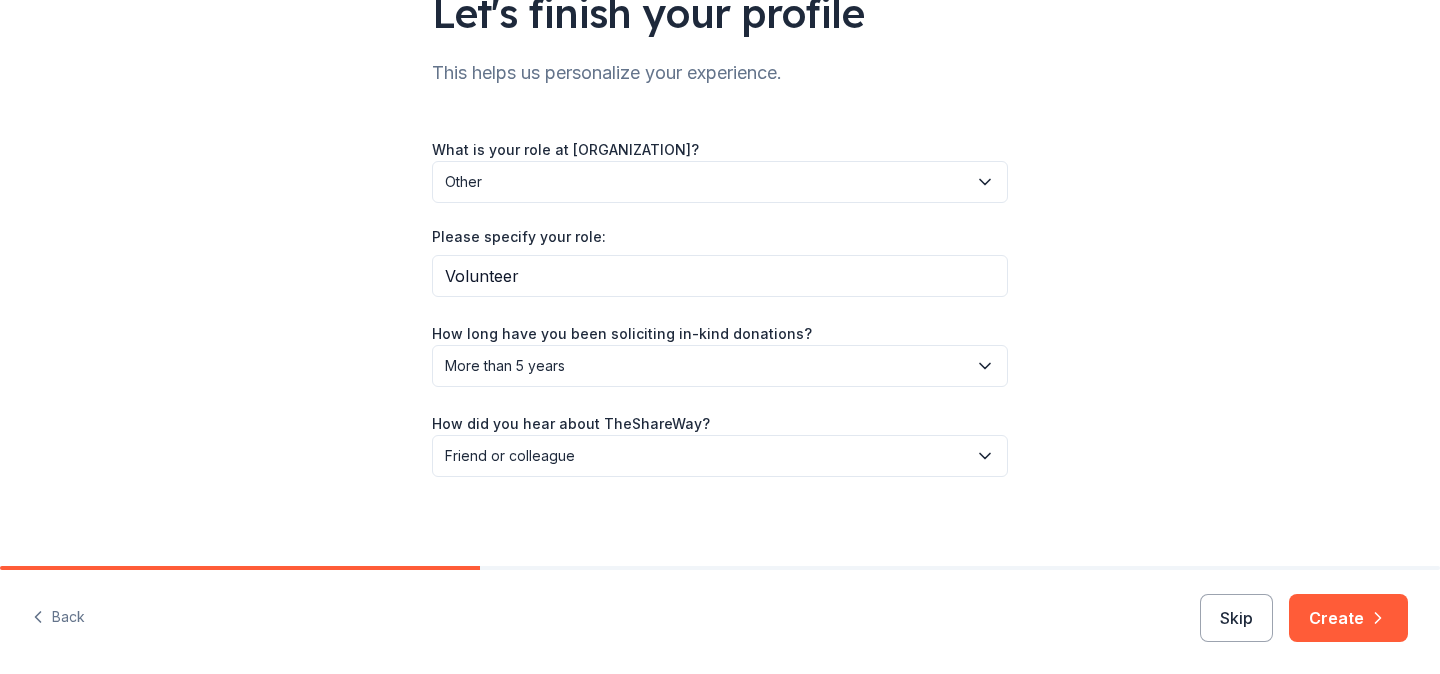 scroll, scrollTop: 180, scrollLeft: 0, axis: vertical 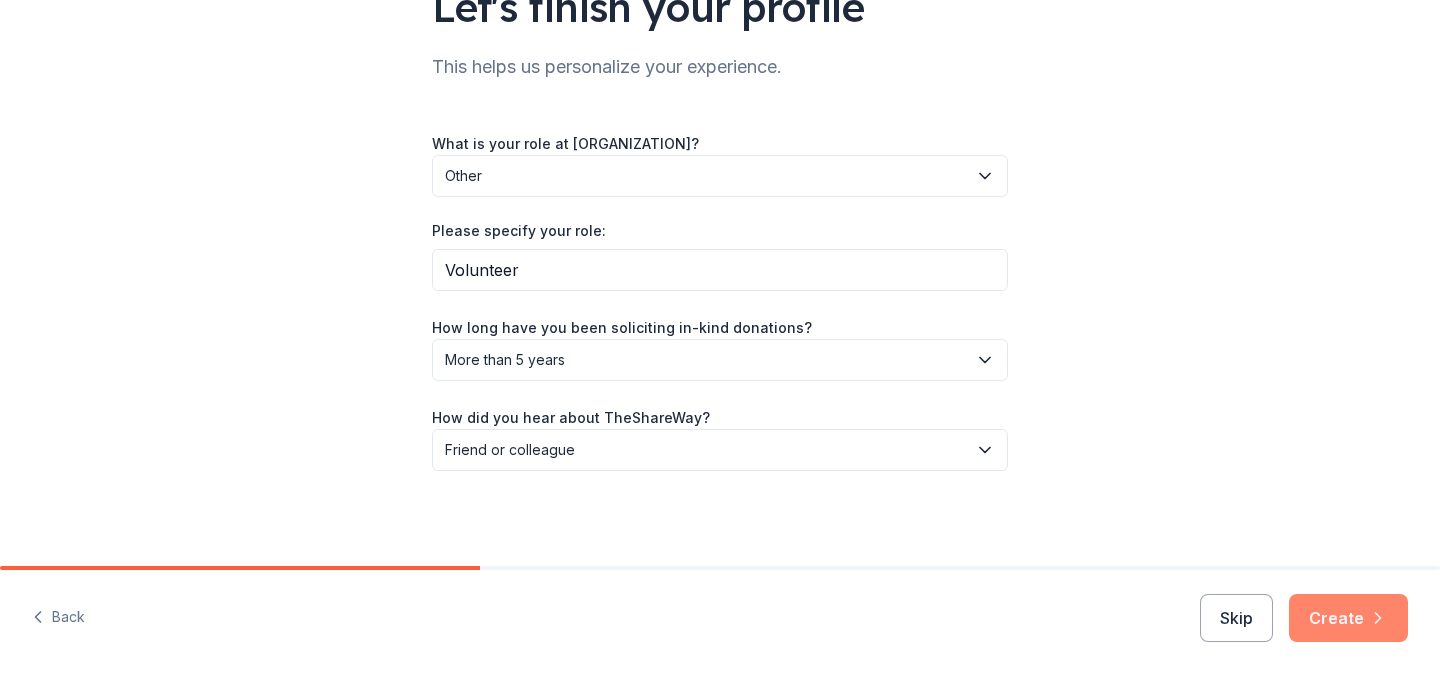 click on "Create" at bounding box center (1348, 618) 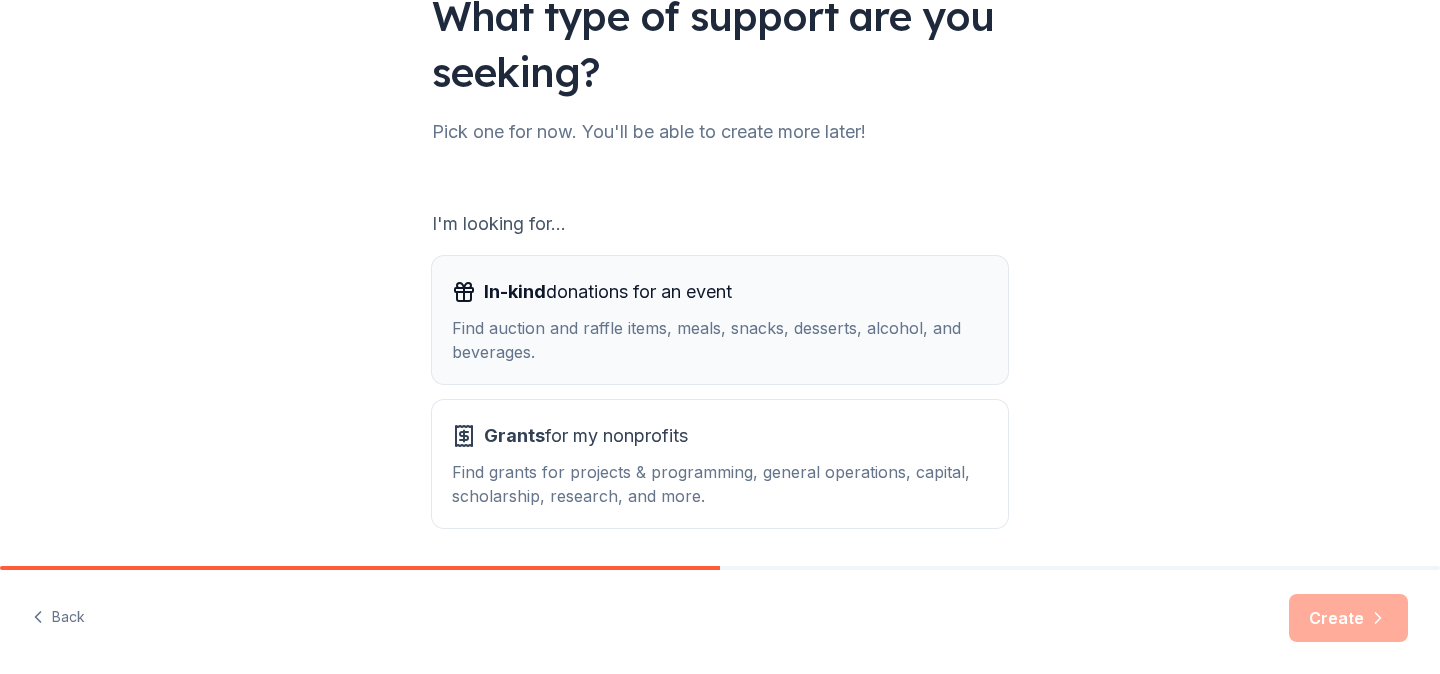 scroll, scrollTop: 241, scrollLeft: 0, axis: vertical 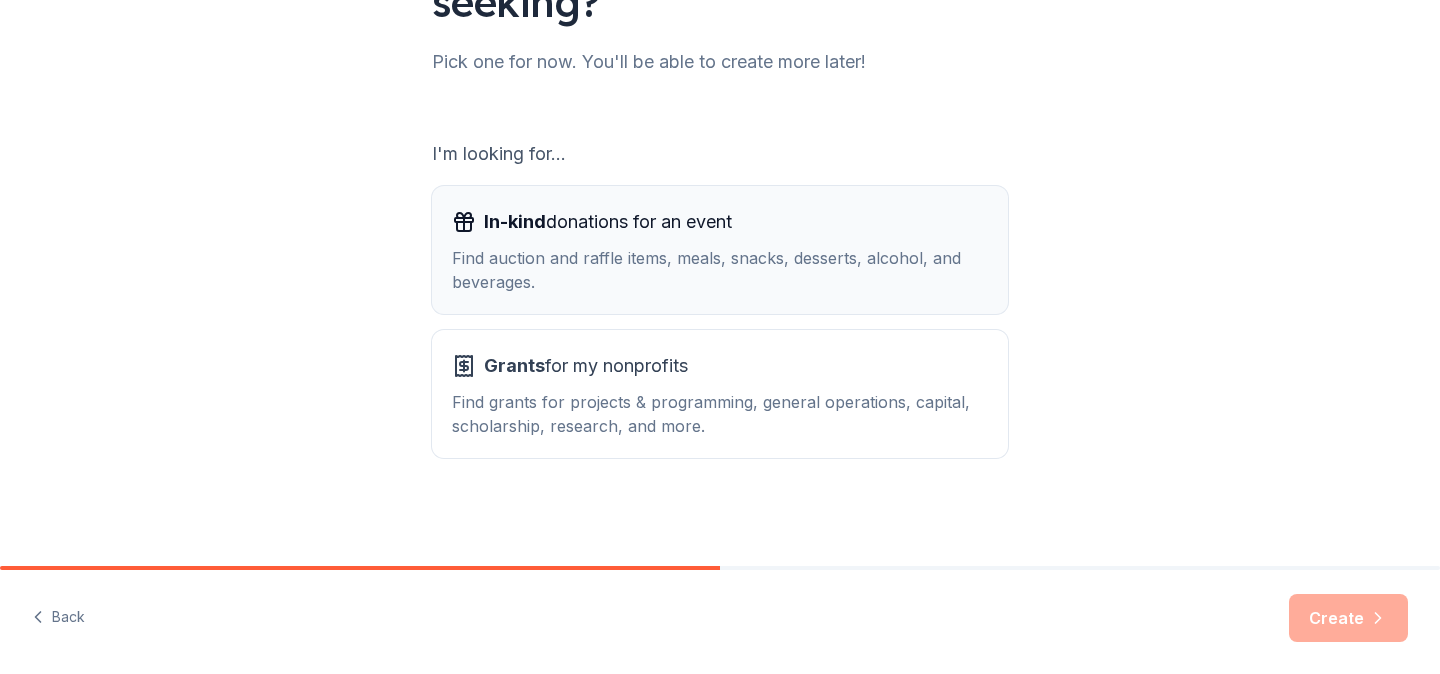 click on "In-kind  donations for an event" at bounding box center (720, 222) 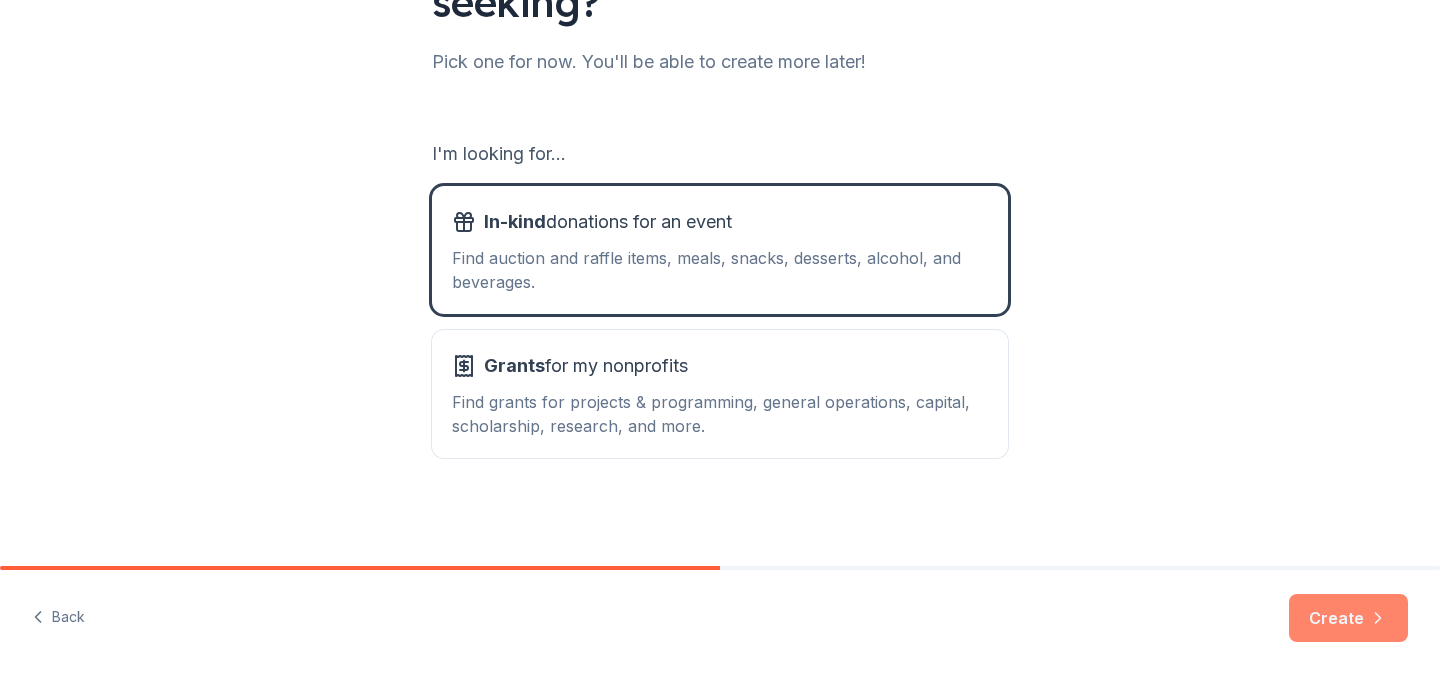 click on "Create" at bounding box center [1348, 618] 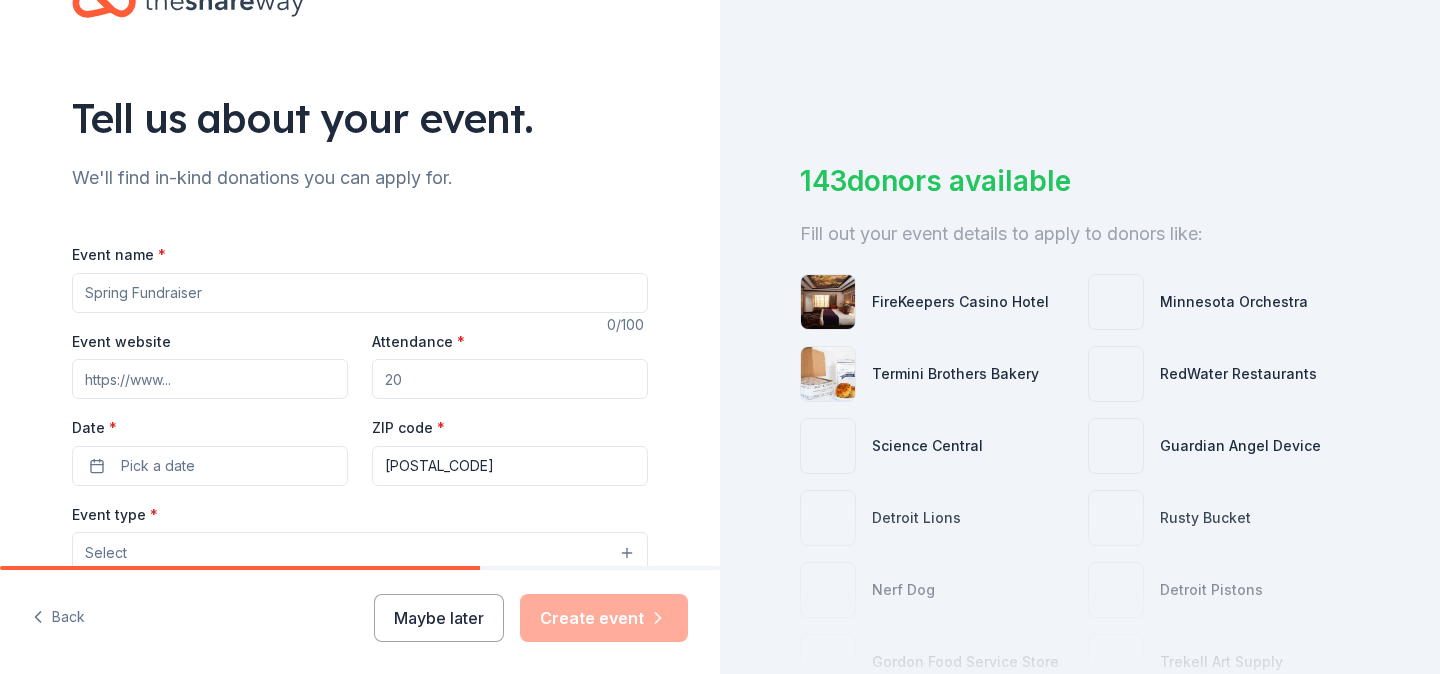 scroll, scrollTop: 70, scrollLeft: 0, axis: vertical 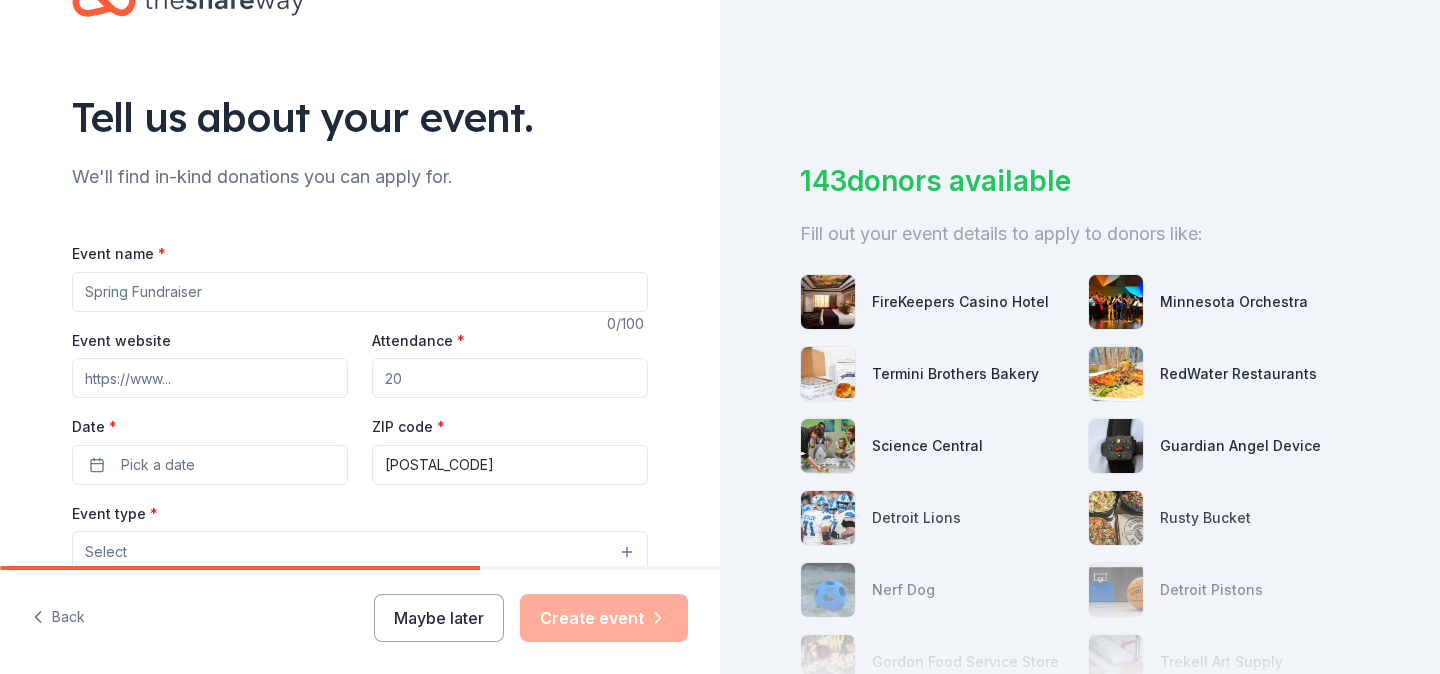 click on "Event name *" at bounding box center (360, 292) 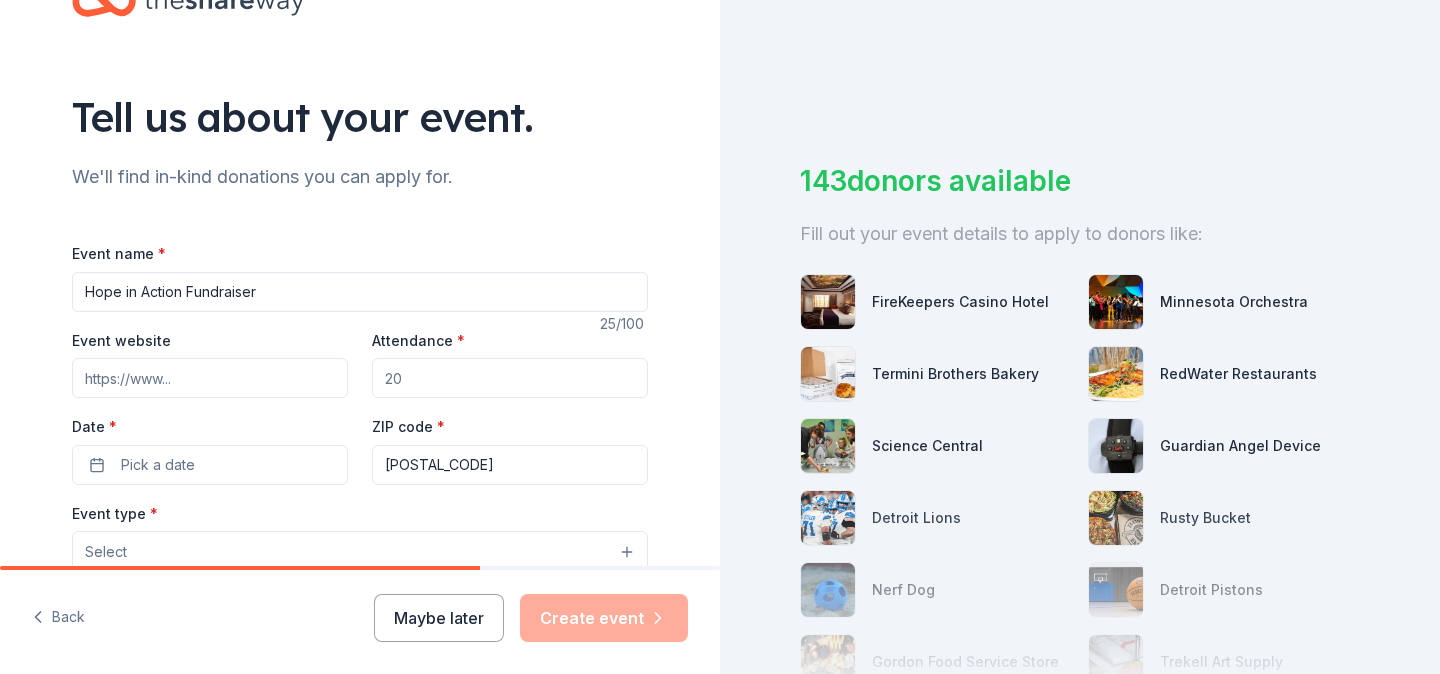 type on "Hope in Action Fundraiser" 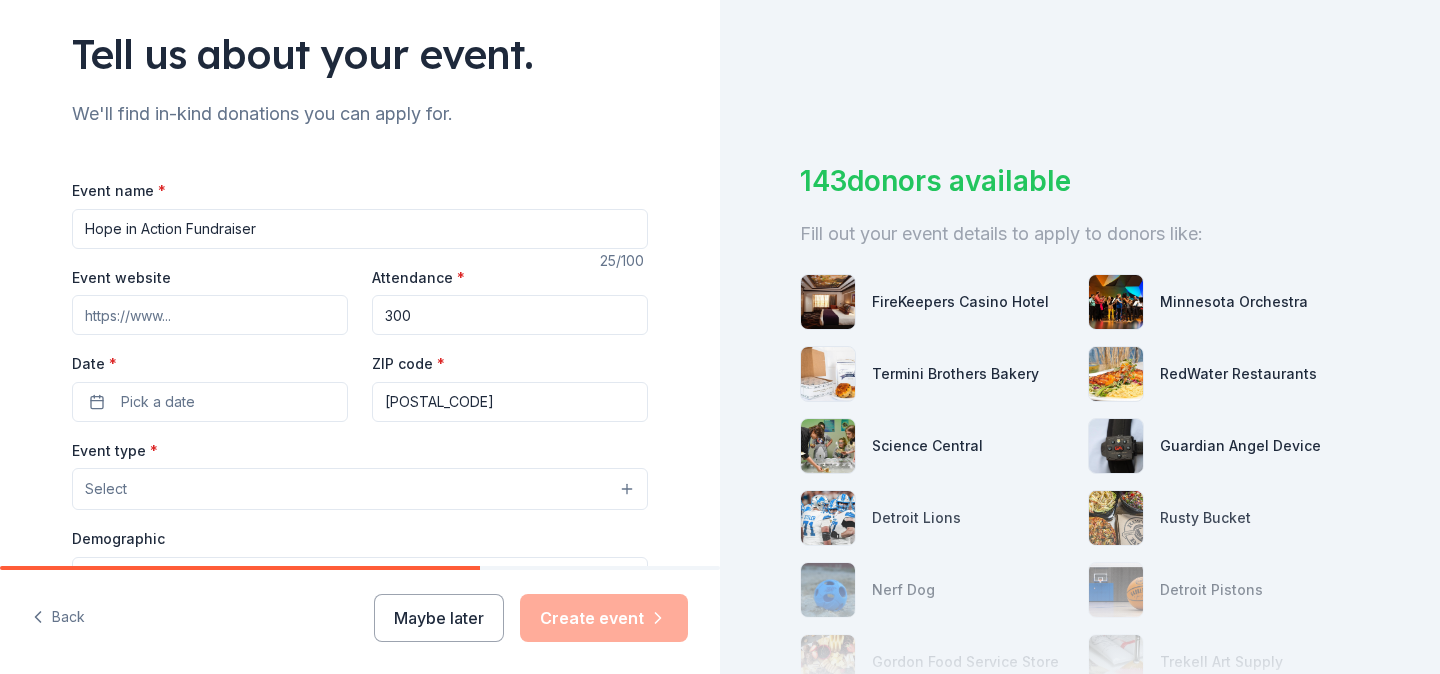 scroll, scrollTop: 158, scrollLeft: 0, axis: vertical 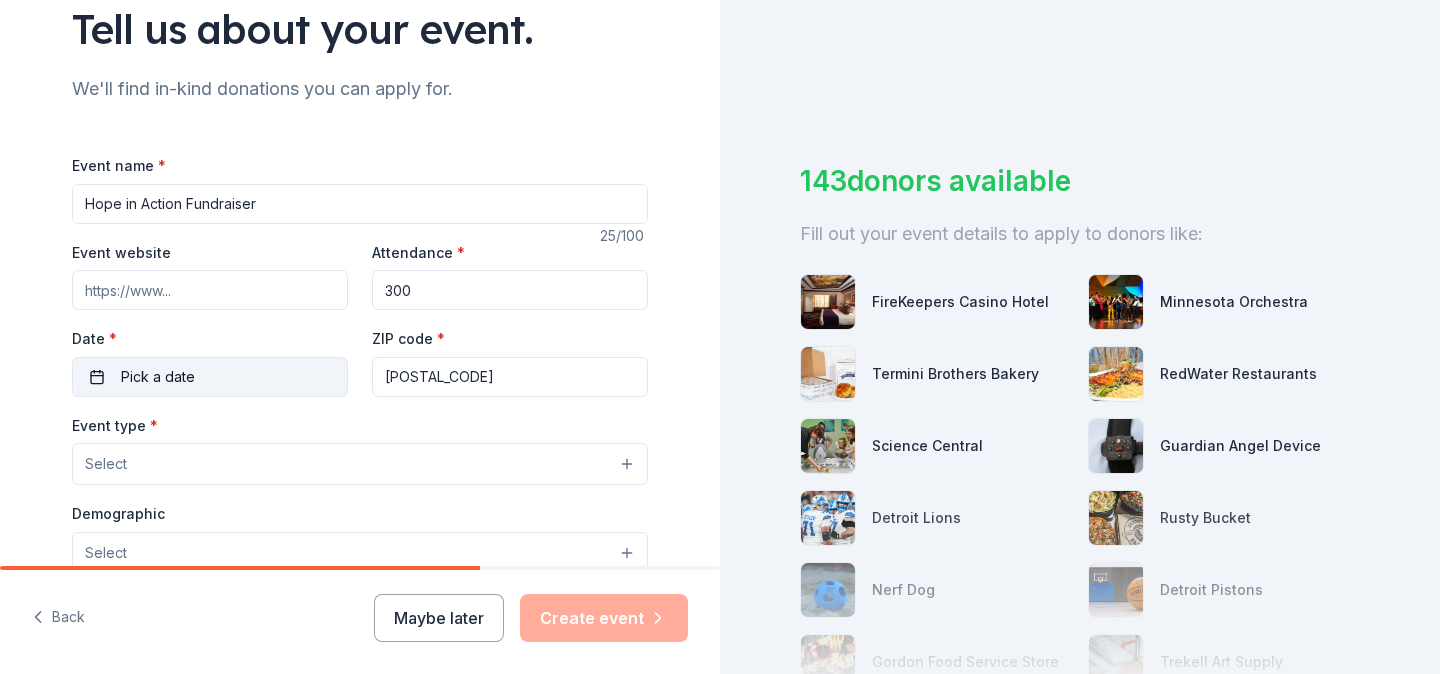 type on "300" 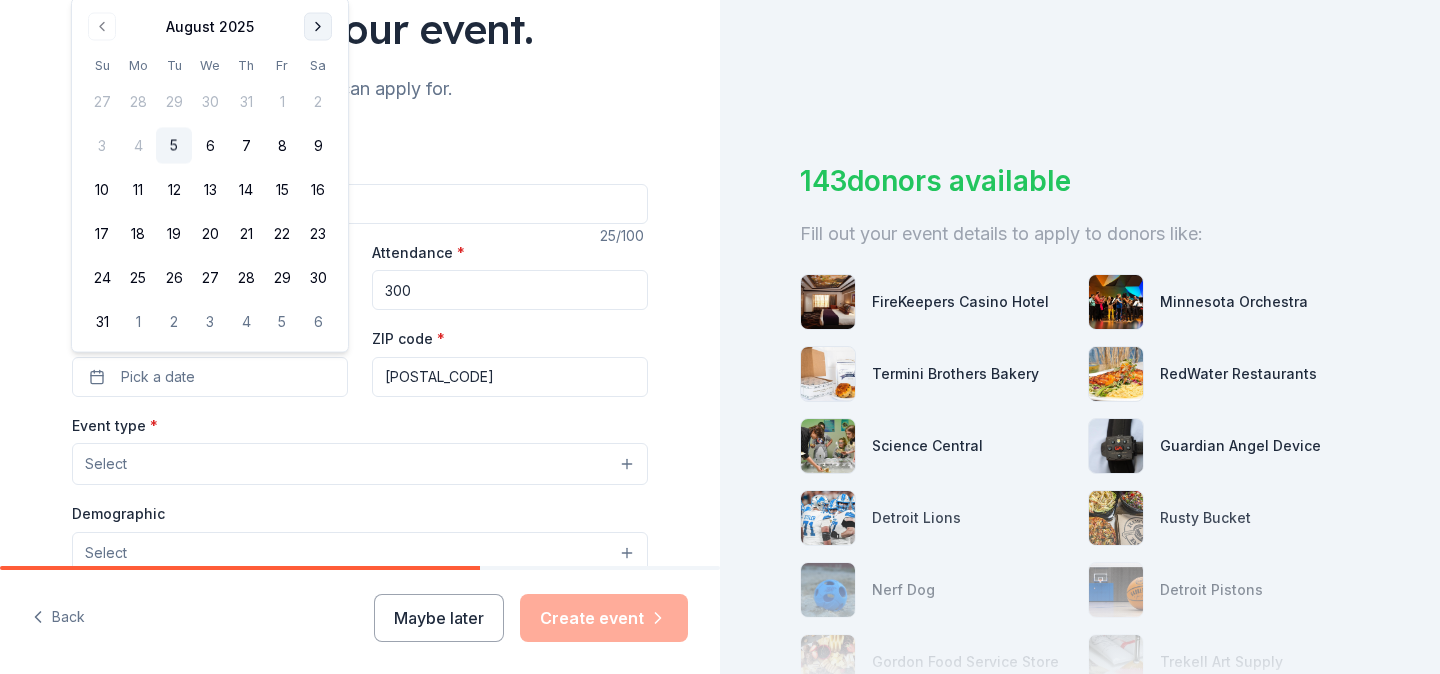 click at bounding box center (318, 27) 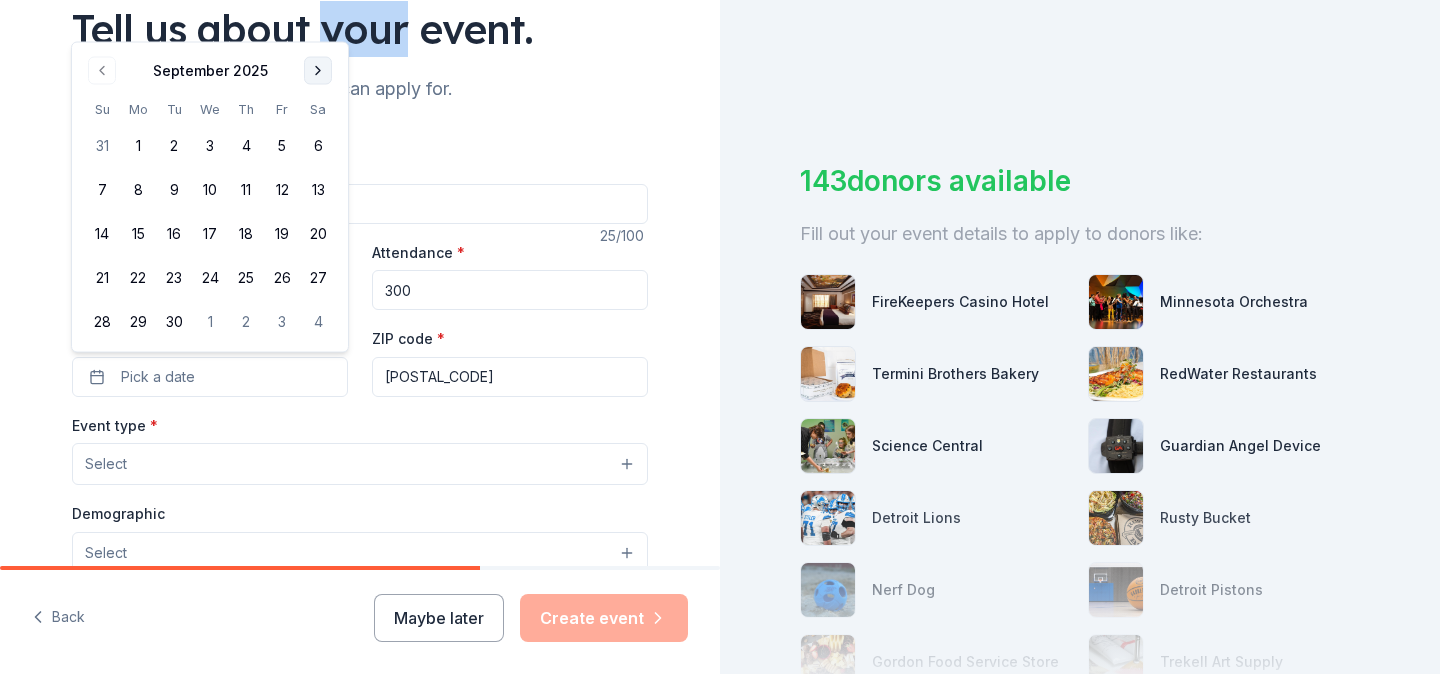 click on "Tell us about your event." at bounding box center [360, 29] 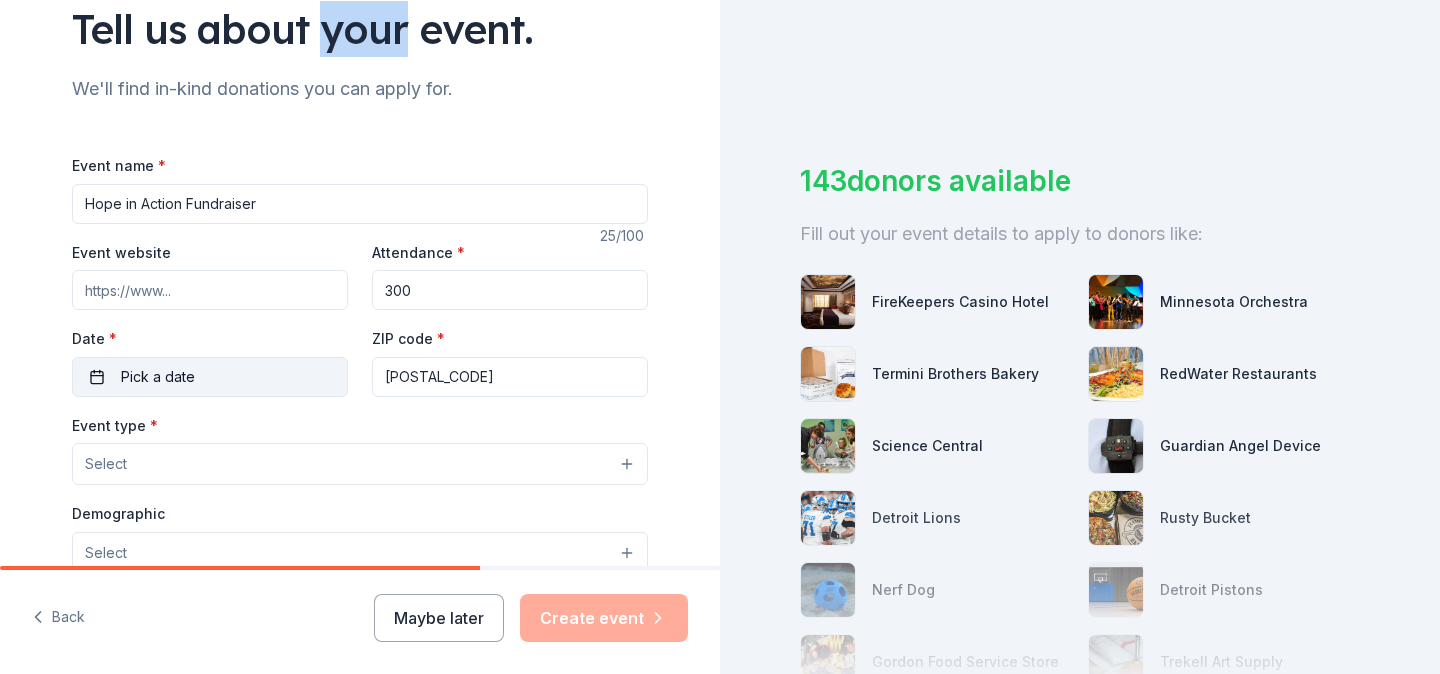 click on "Pick a date" at bounding box center (158, 377) 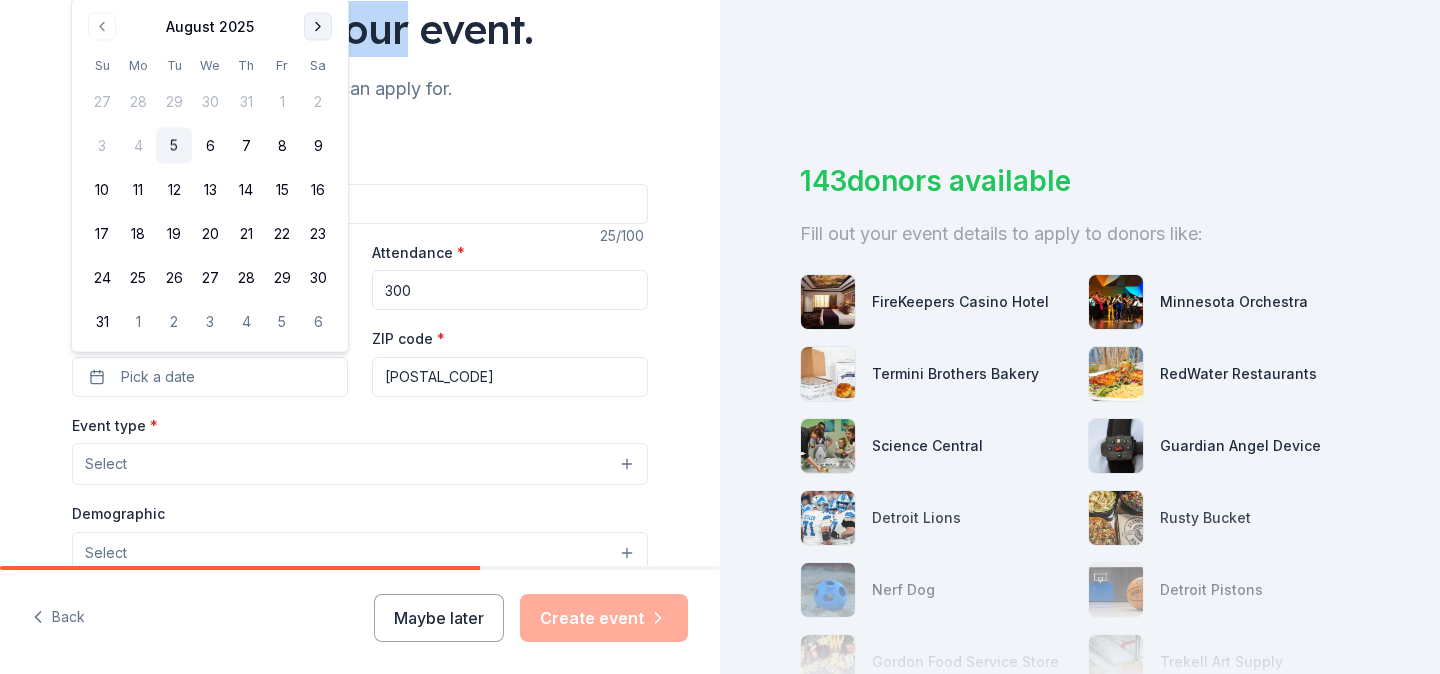 click at bounding box center (318, 27) 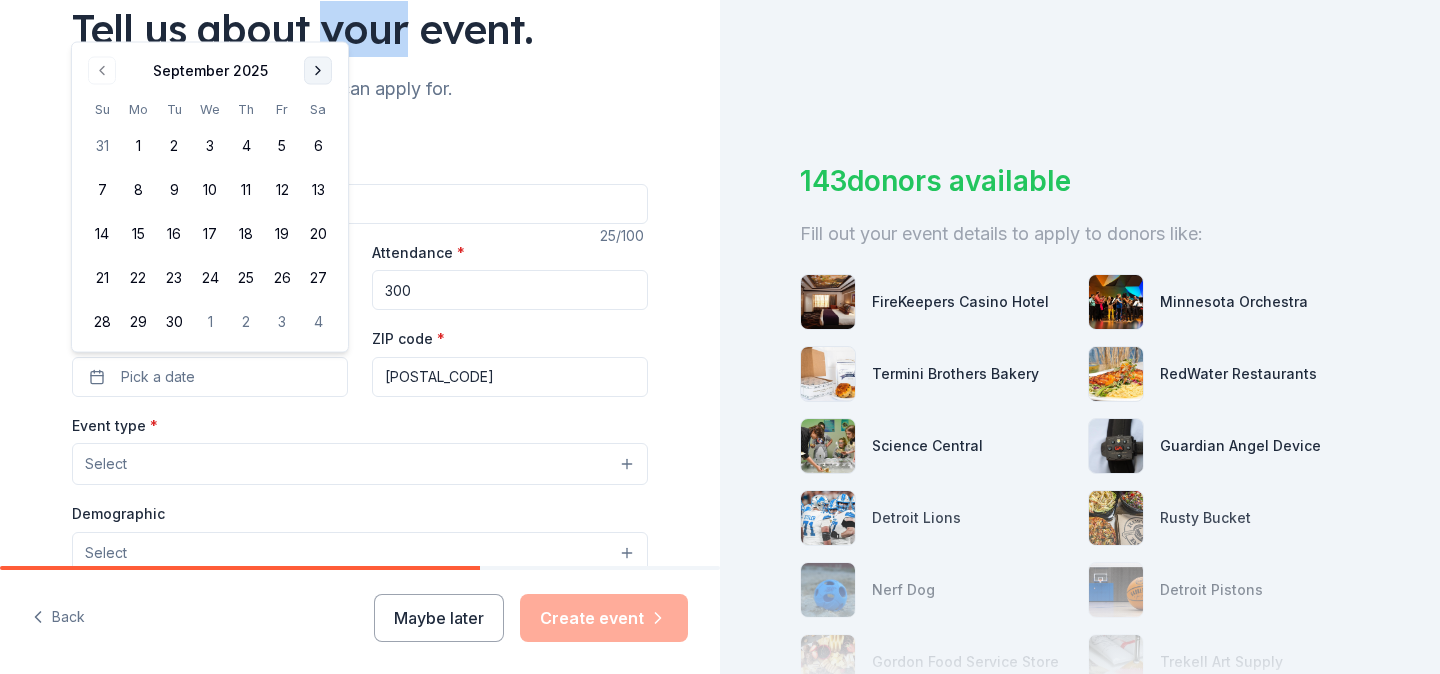 click on "Tell us about your event." at bounding box center (360, 29) 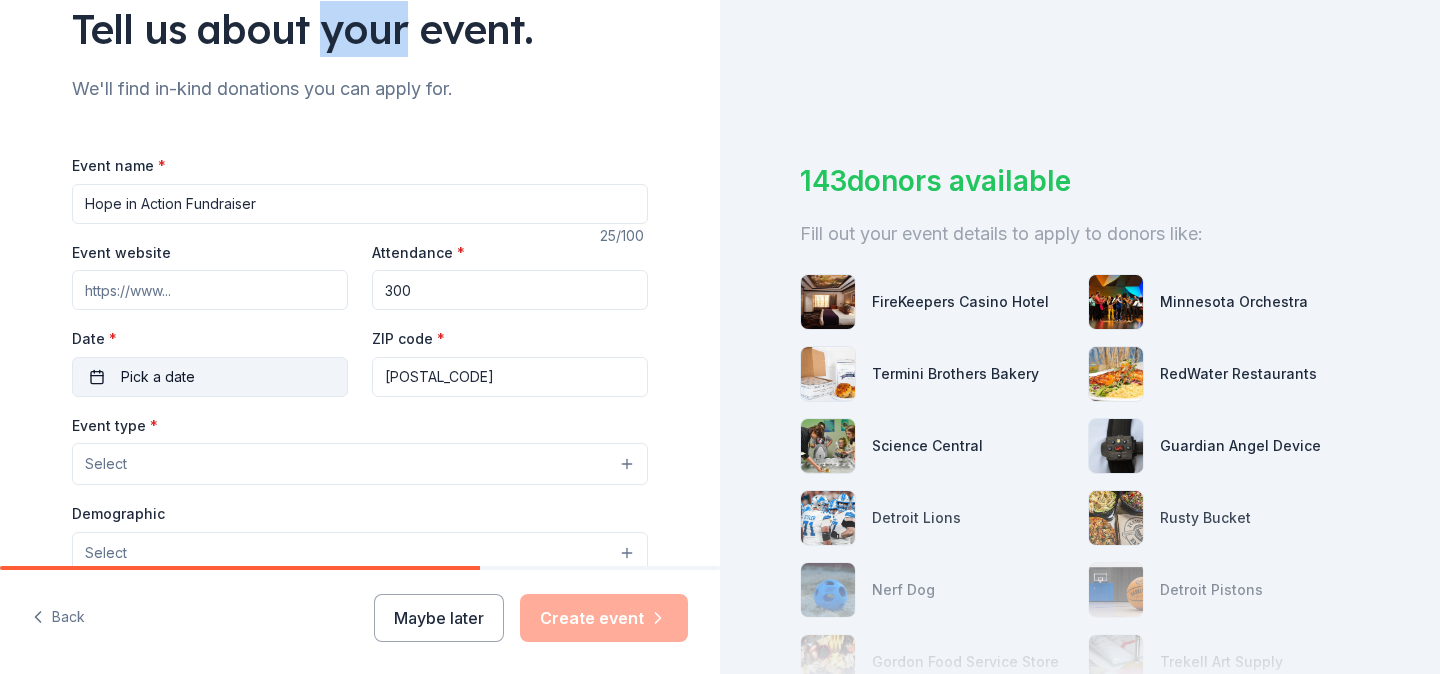click on "Pick a date" at bounding box center [158, 377] 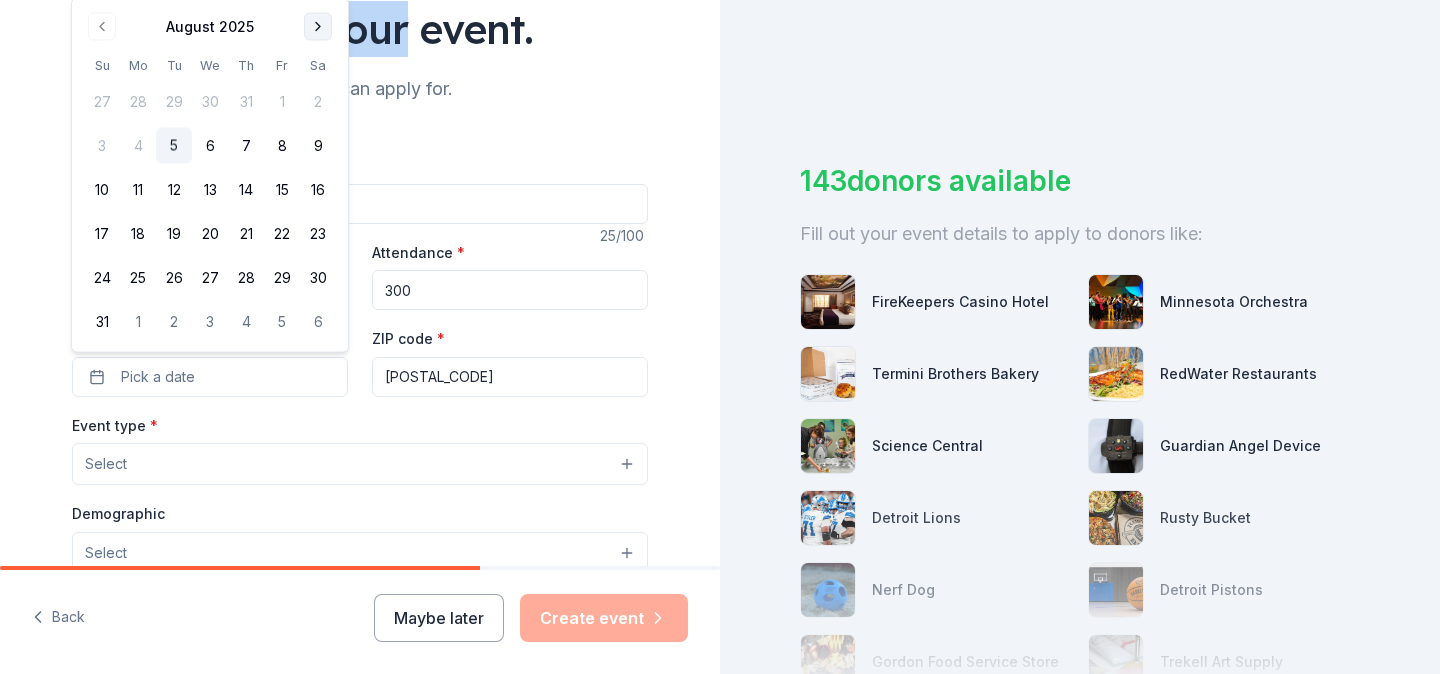 click at bounding box center [318, 27] 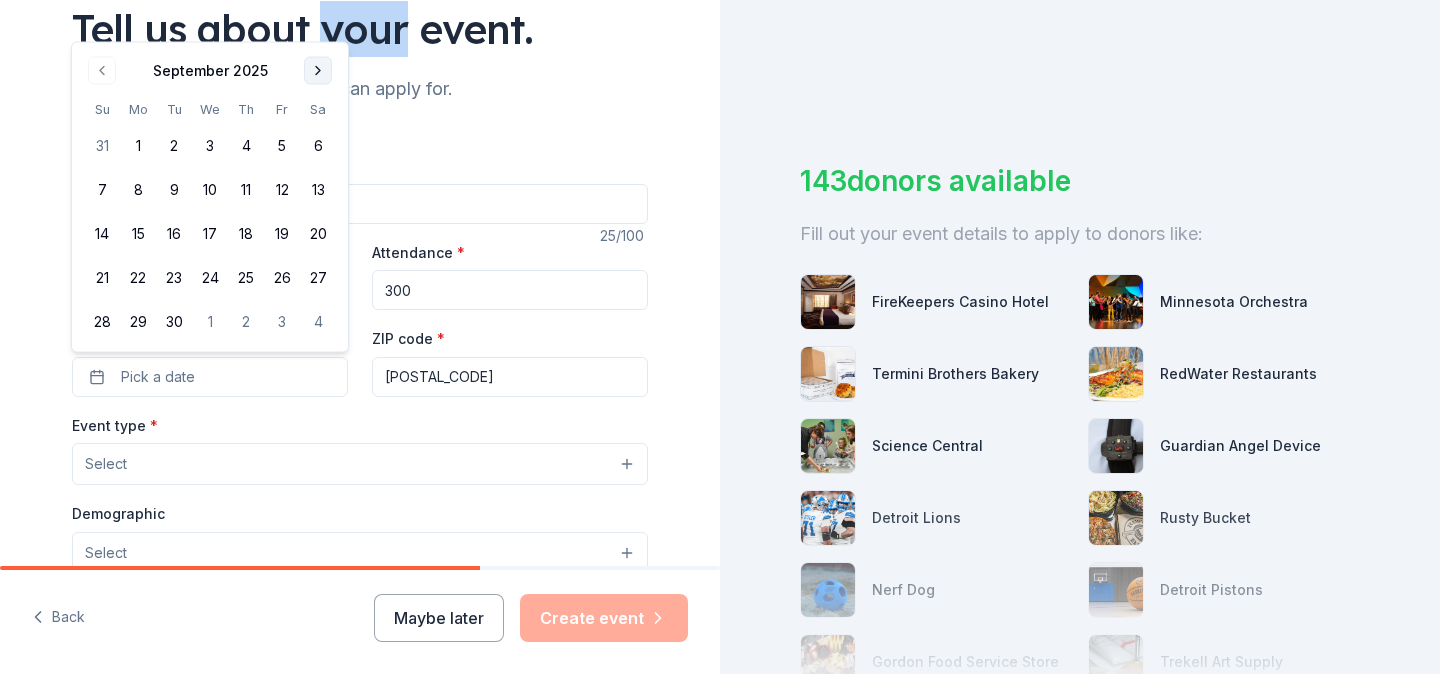 click at bounding box center [318, 71] 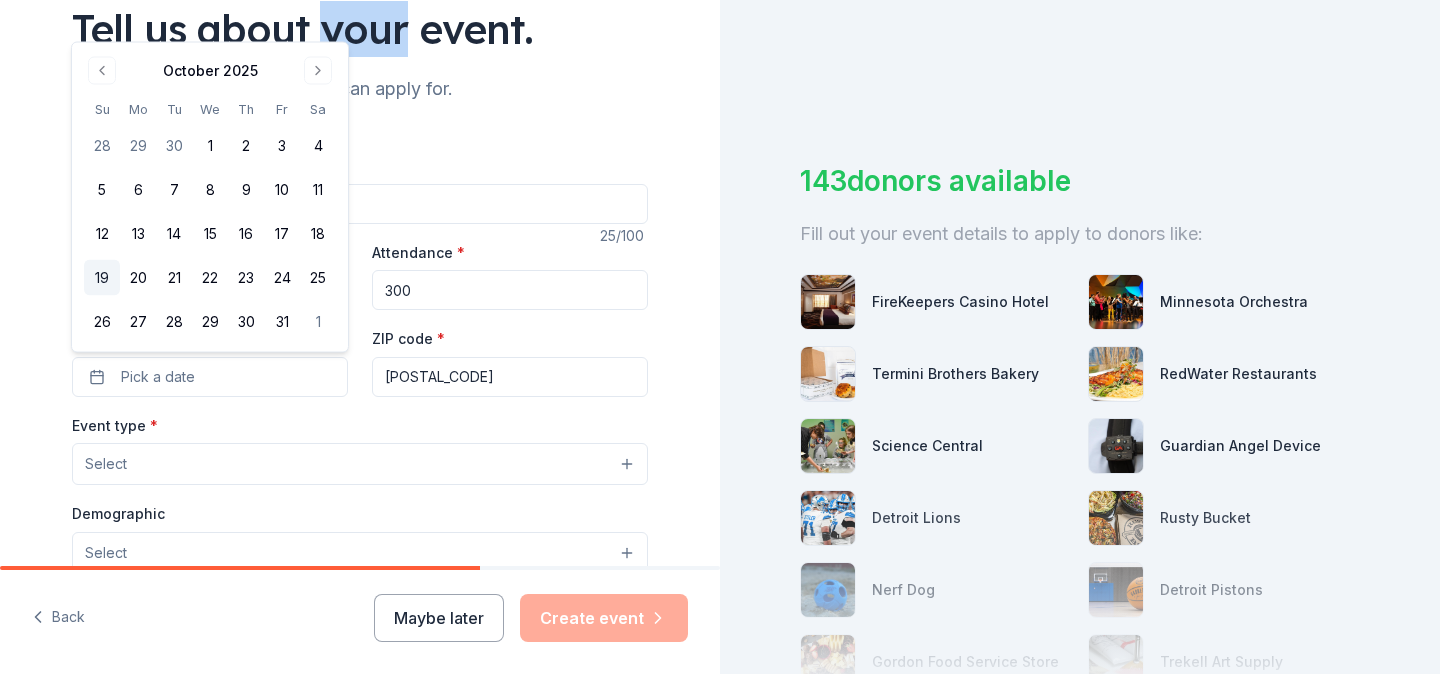 click on "19" at bounding box center (102, 278) 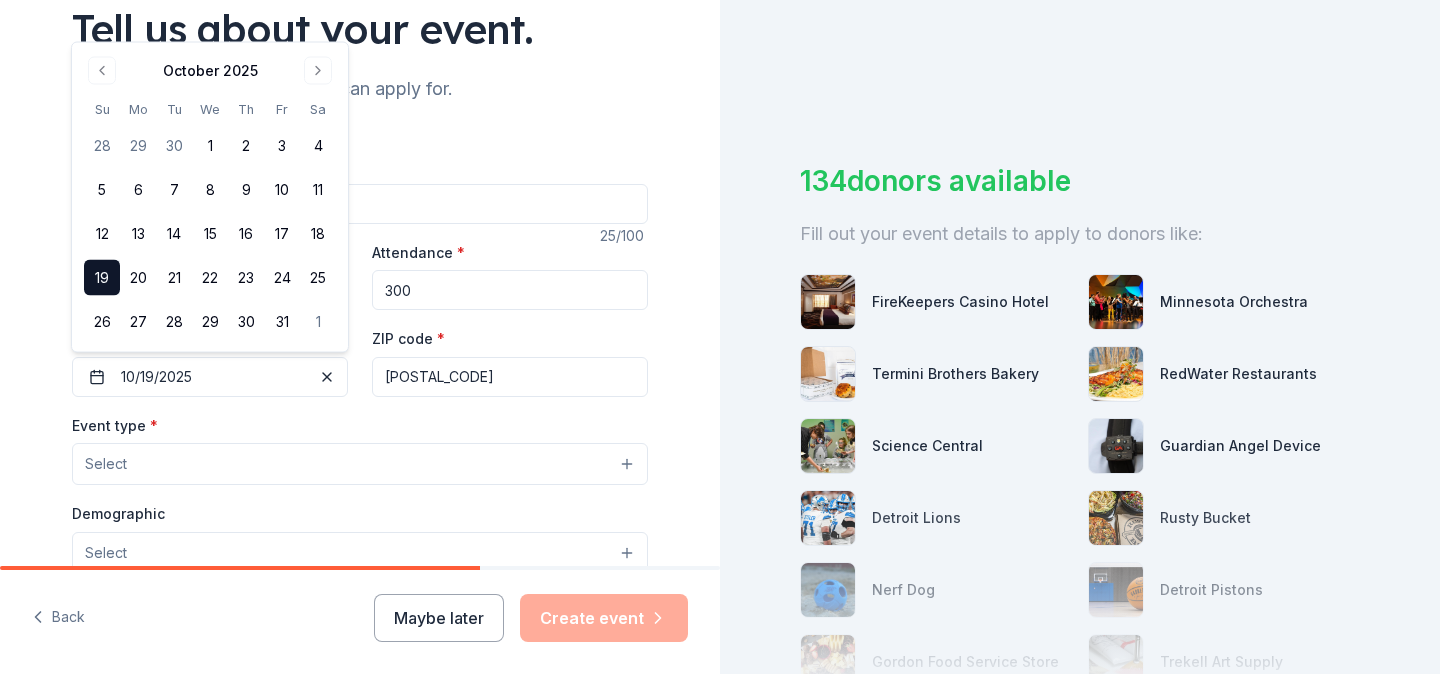 click on "Event type * Select" at bounding box center (360, 449) 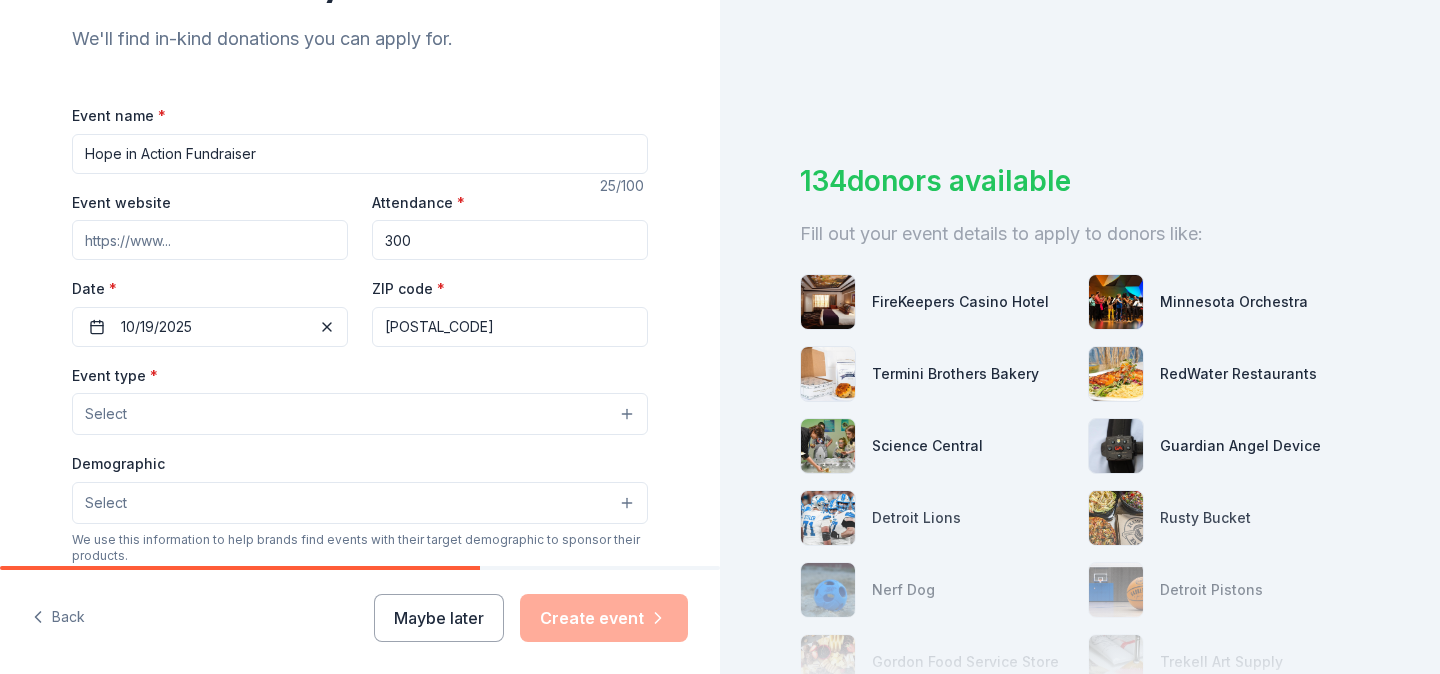 scroll, scrollTop: 223, scrollLeft: 0, axis: vertical 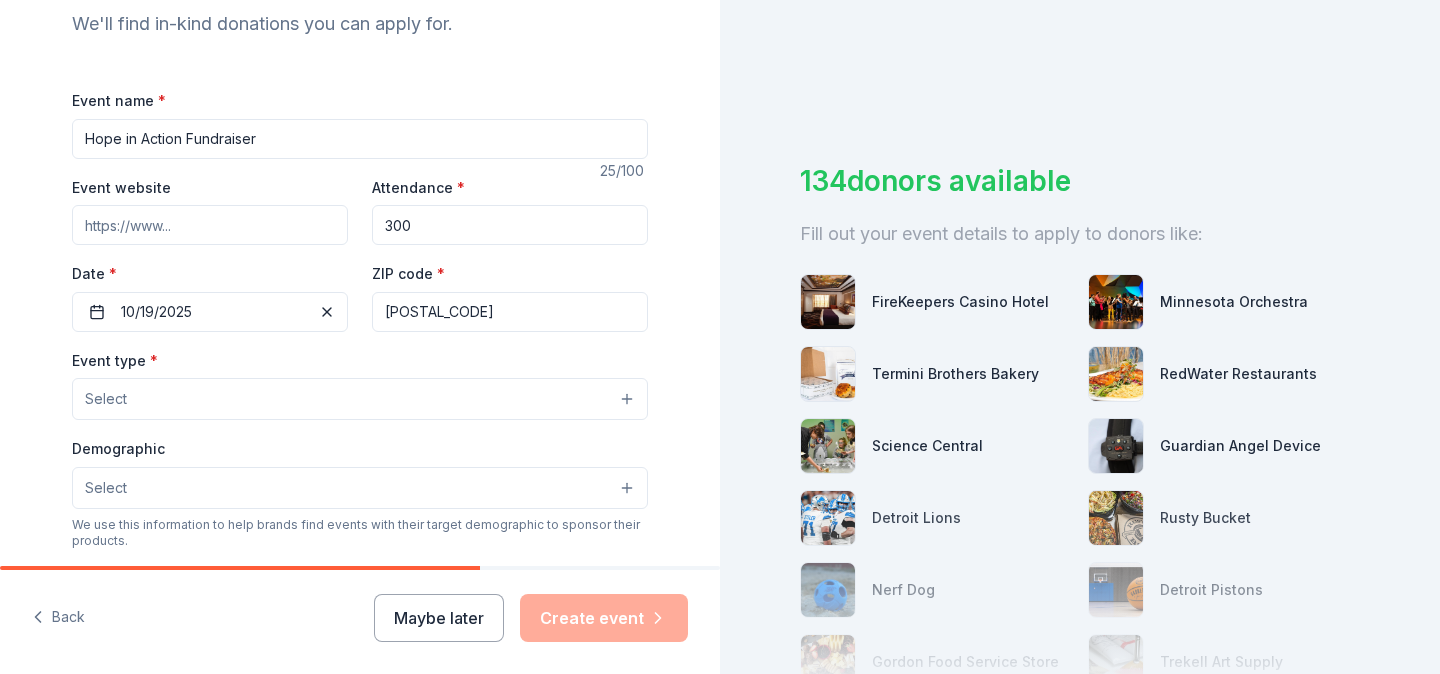 click on "Select" at bounding box center [360, 399] 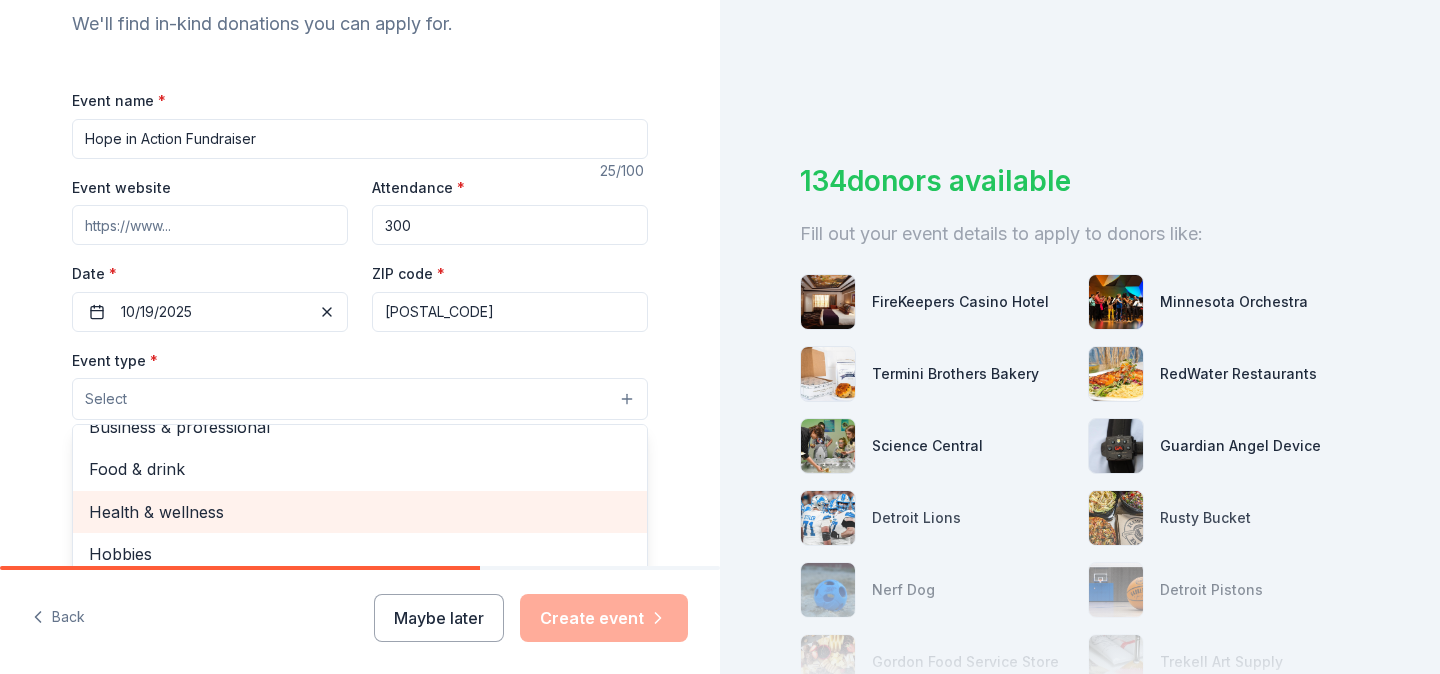 scroll, scrollTop: 0, scrollLeft: 0, axis: both 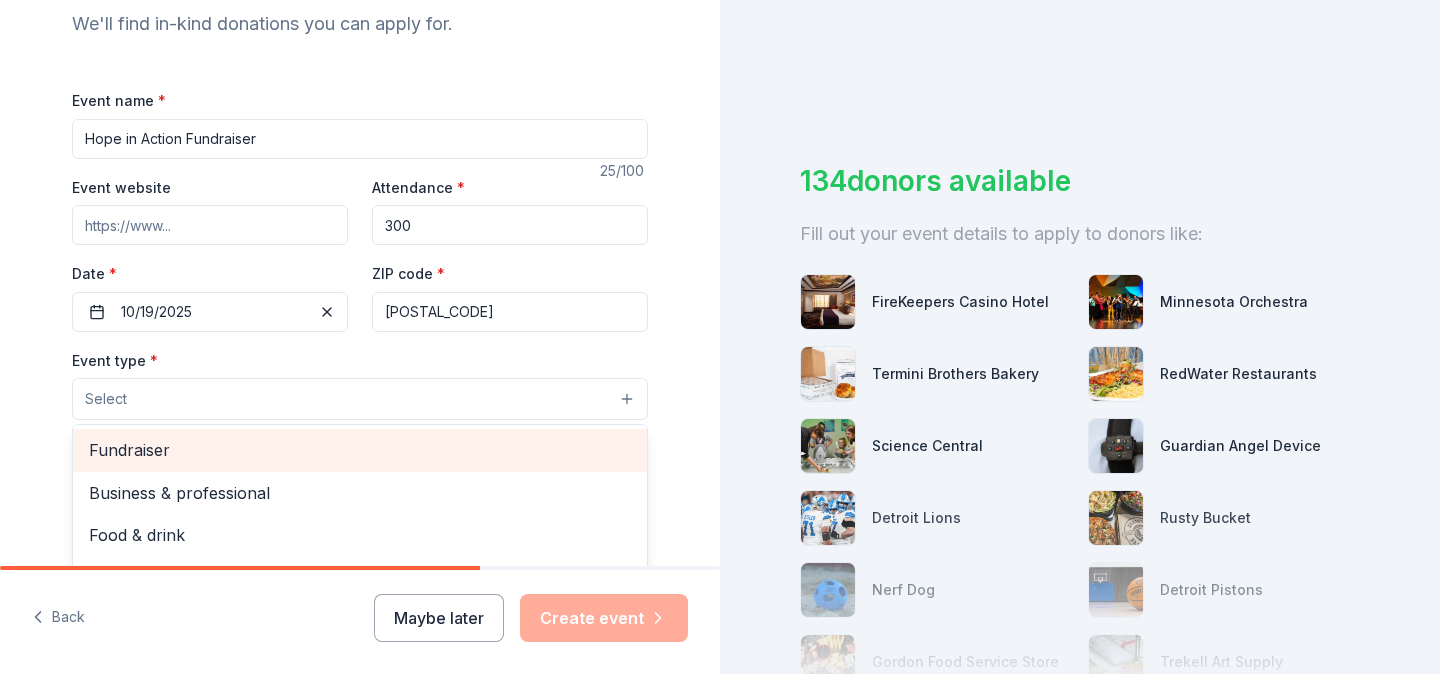 click on "Fundraiser" at bounding box center (360, 450) 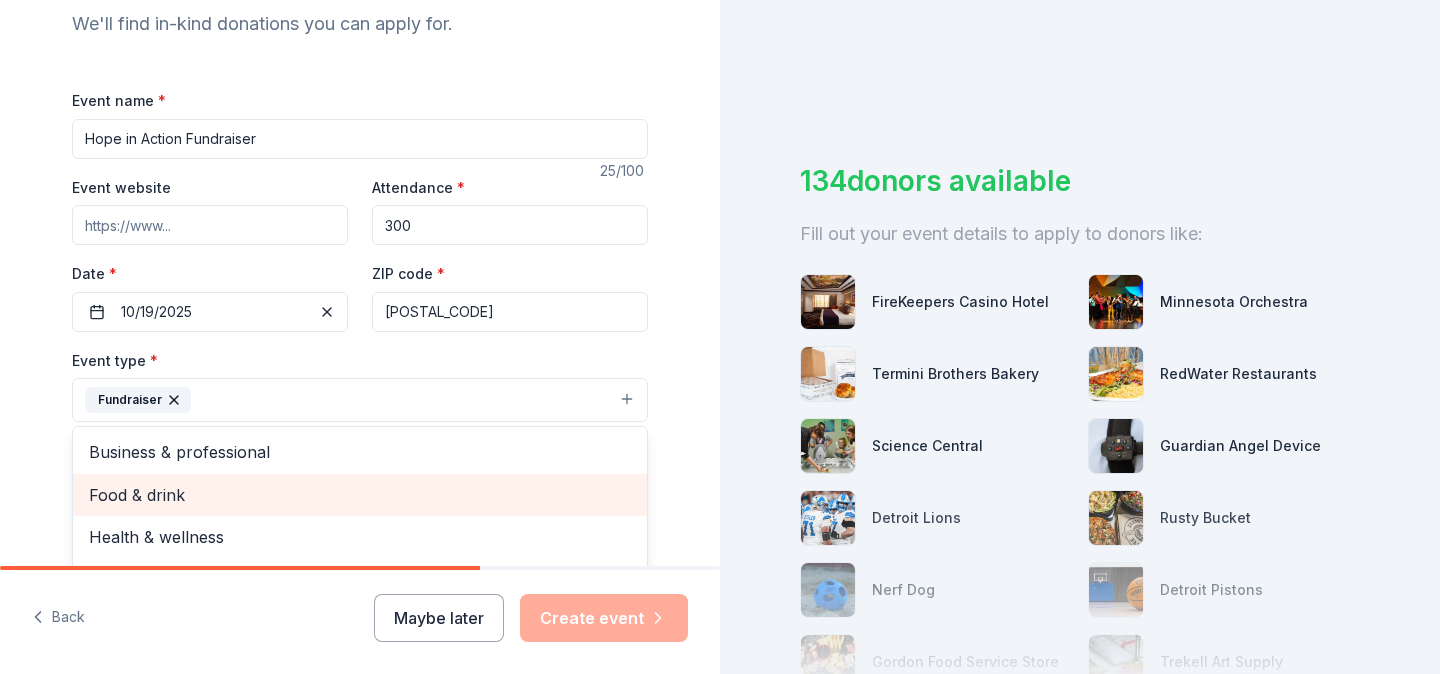 scroll, scrollTop: 24, scrollLeft: 0, axis: vertical 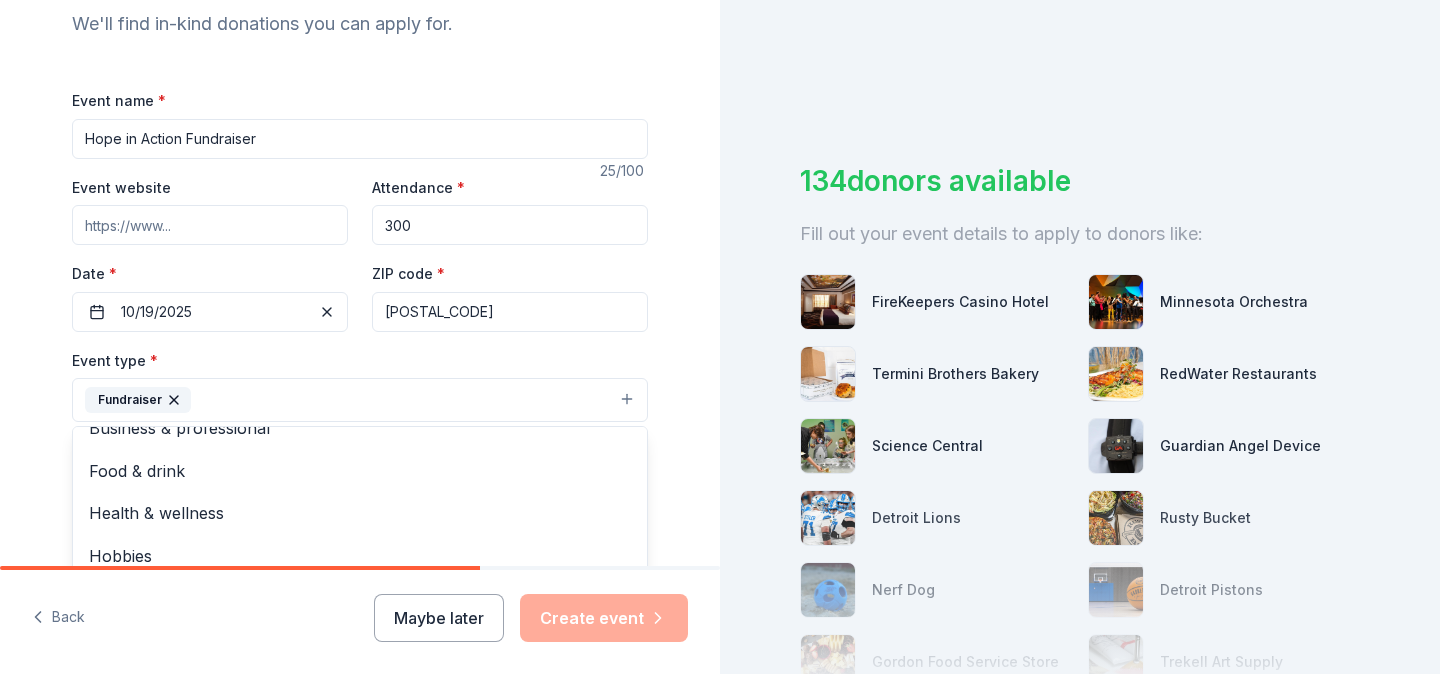 click on "Tell us about your event. We'll find in-kind donations you can apply for. Event name * Hope in Action Fundraiser 25 /100 Event website Attendance * 300 Date * 10/19/2025 ZIP code * [ZIP] Event type * Fundraiser Business & professional Food & drink Health & wellness Hobbies Music Performing & visual arts Demographic Select We use this information to help brands find events with their target demographic to sponsor their products. Mailing address Apt/unit Description What are you looking for? * Auction & raffle Meals Snacks Desserts Alcohol Beverages Send me reminders Email me reminders of donor application deadlines Recurring event" at bounding box center [360, 443] 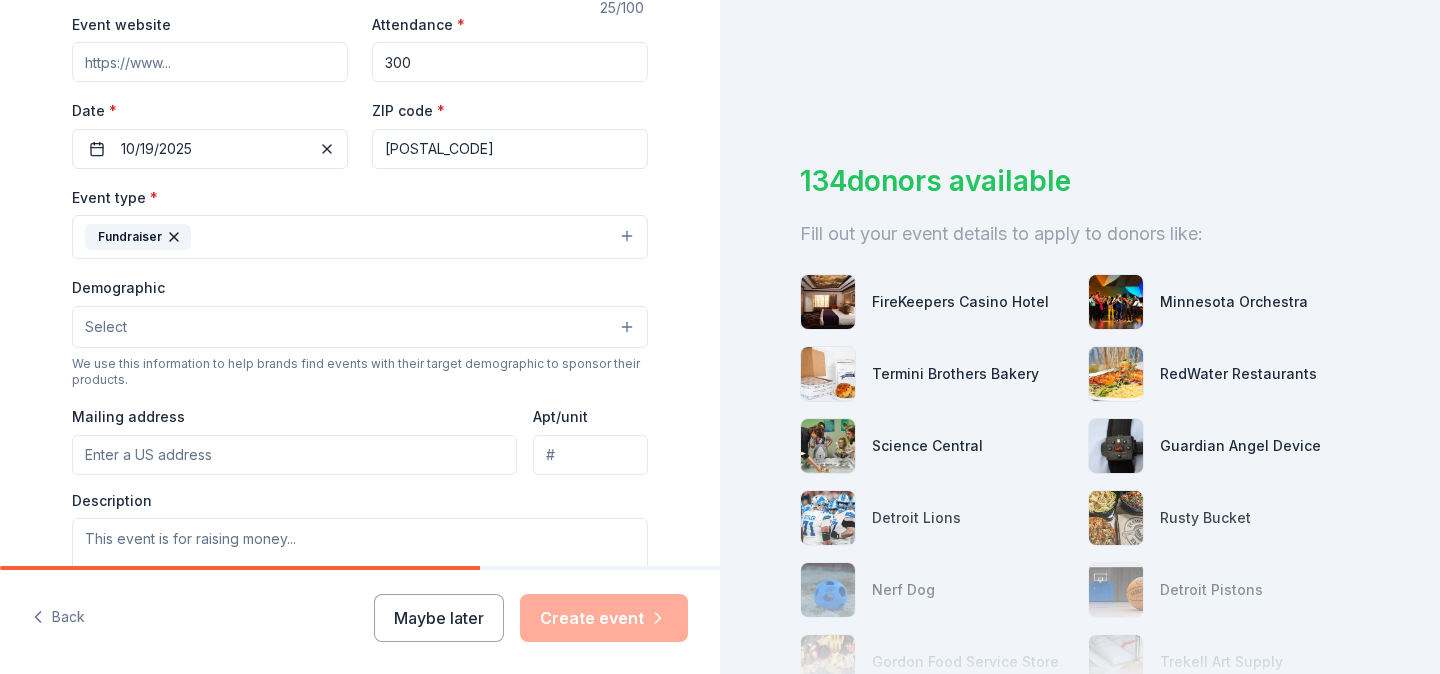 scroll, scrollTop: 402, scrollLeft: 0, axis: vertical 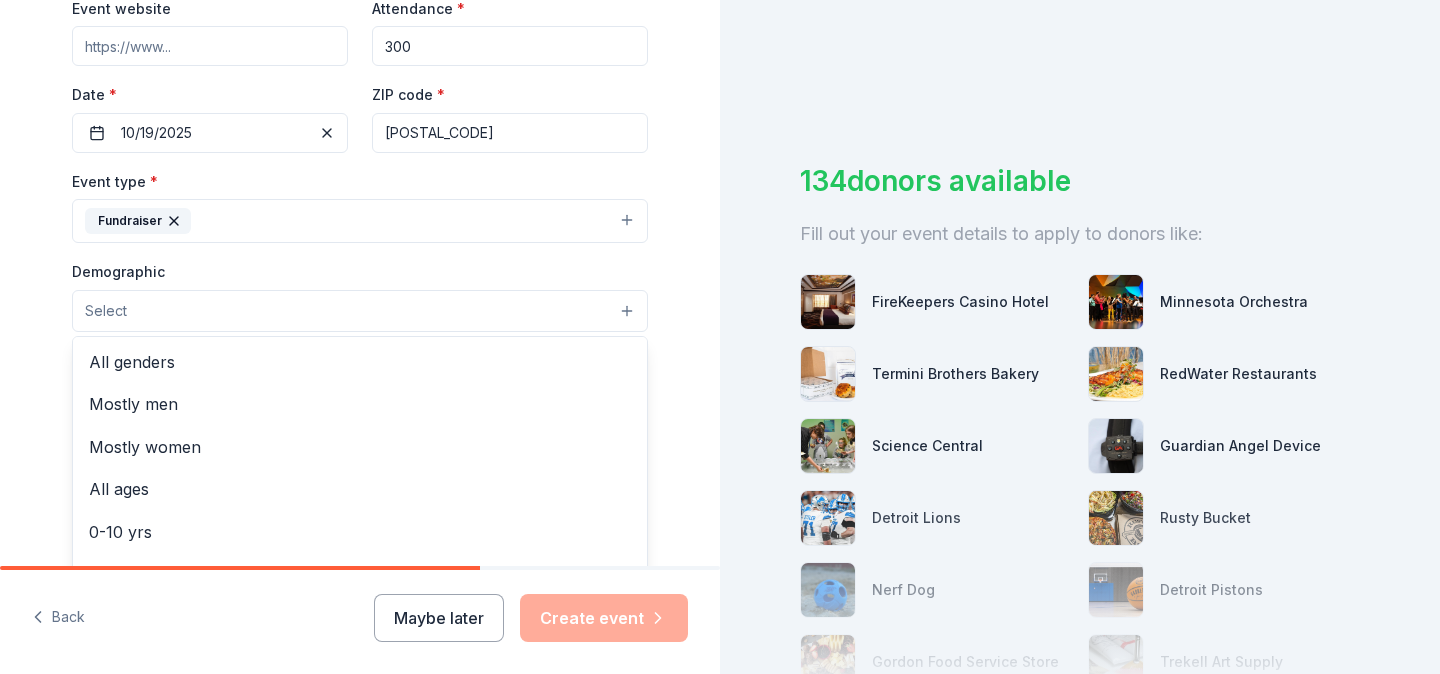 click on "Select" at bounding box center (360, 311) 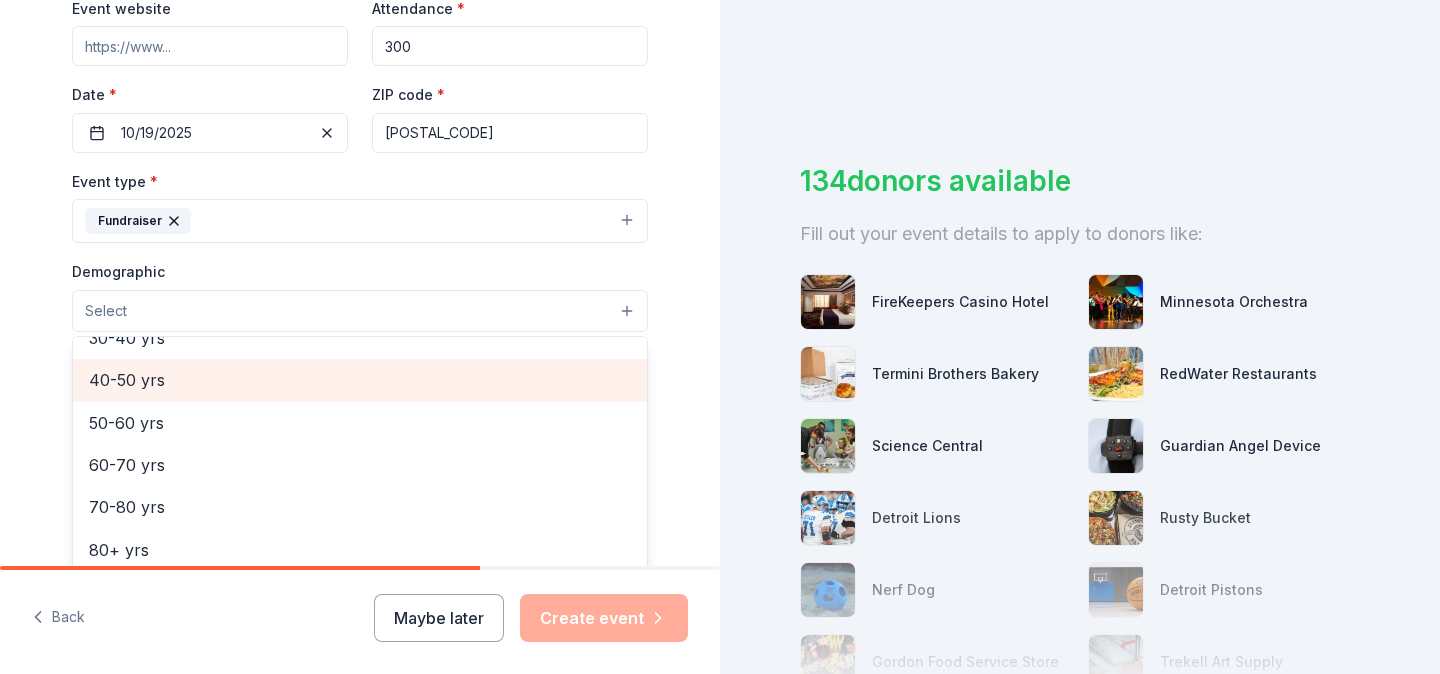 scroll, scrollTop: 0, scrollLeft: 0, axis: both 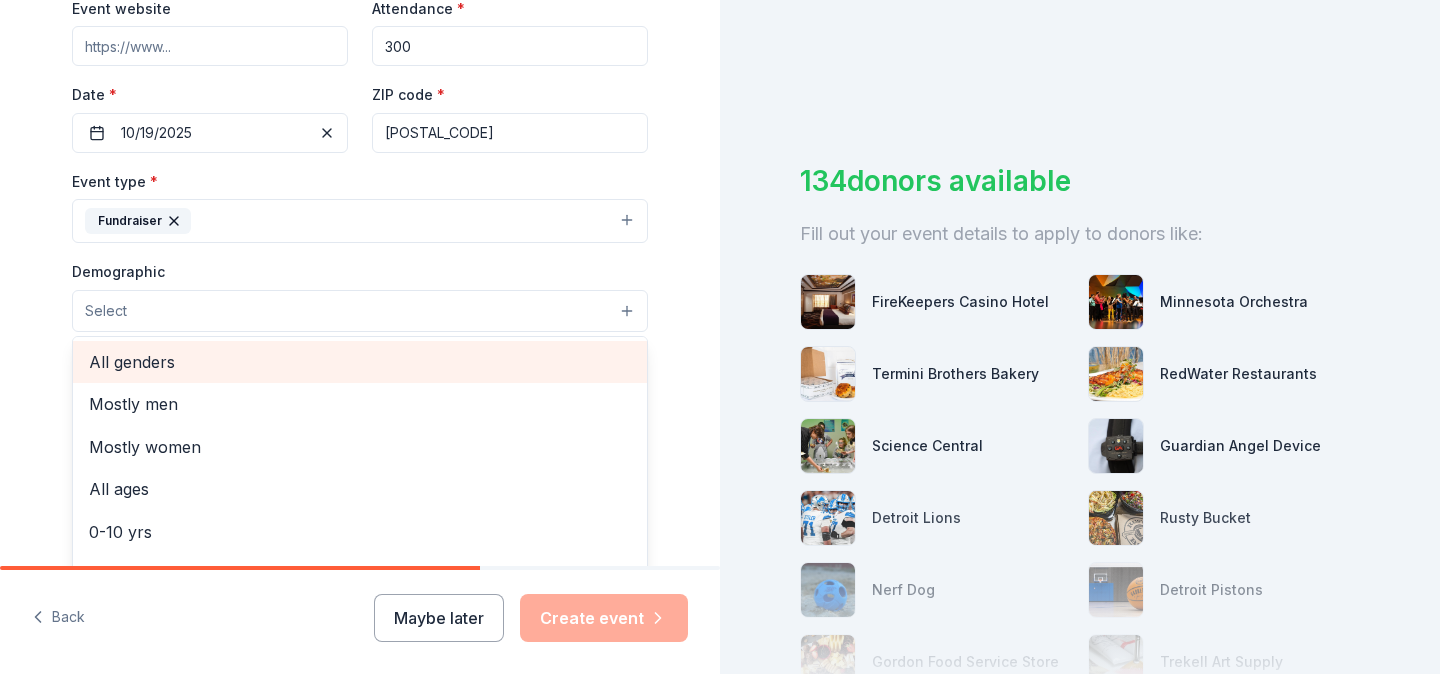 click on "All genders" at bounding box center [360, 362] 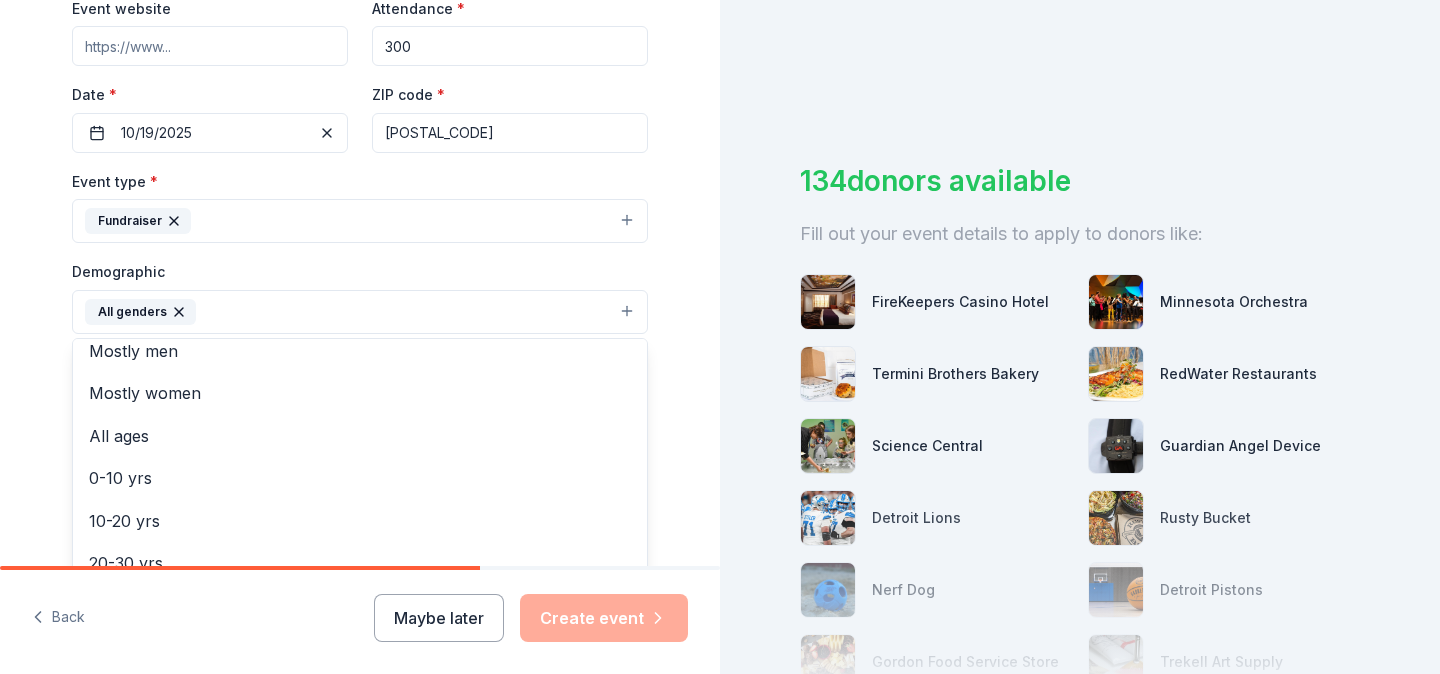 scroll, scrollTop: 0, scrollLeft: 0, axis: both 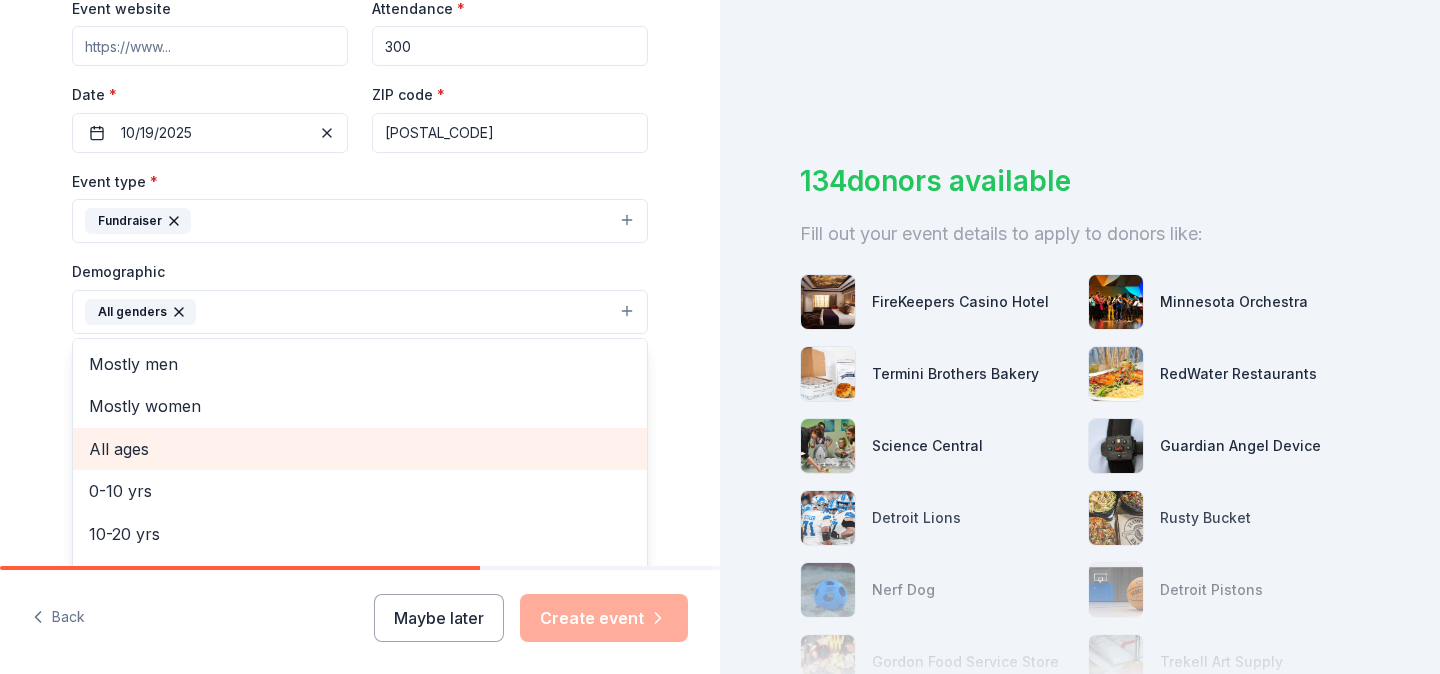 click on "All ages" at bounding box center [360, 449] 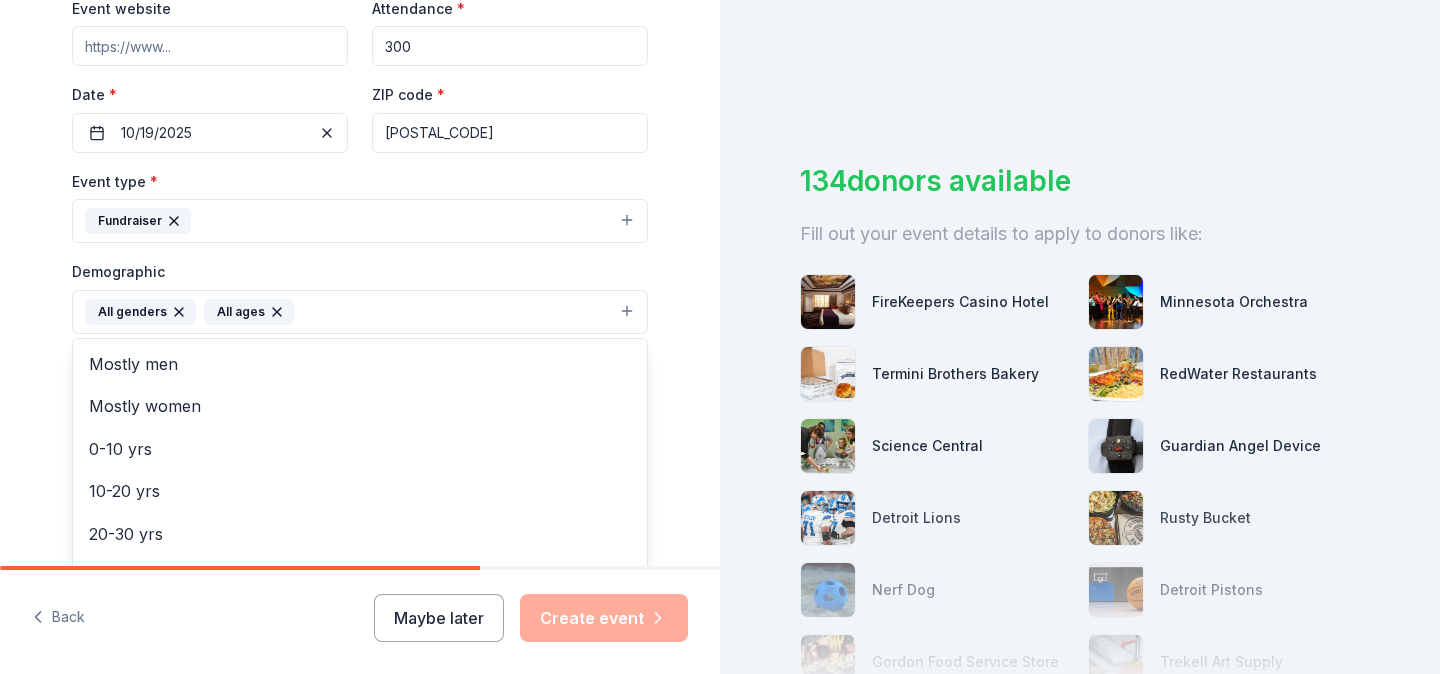 click on "Tell us about your event. We'll find in-kind donations you can apply for. Event name * Hope in Action Fundraiser 25 /100 Event website Attendance * 300 Date * 10/19/2025 ZIP code * [POSTAL_CODE] Event type * Fundraiser Demographic All genders All ages Mostly men Mostly women 0-10 yrs 10-20 yrs 20-30 yrs 30-40 yrs 40-50 yrs 50-60 yrs 60-70 yrs 70-80 yrs 80+ yrs We use this information to help brands find events with their target demographic to sponsor their products. Mailing address Apt/unit Description What are you looking for? * Auction & raffle Meals Snacks Desserts Alcohol Beverages Send me reminders Email me reminders of donor application deadlines Recurring event" at bounding box center [360, 265] 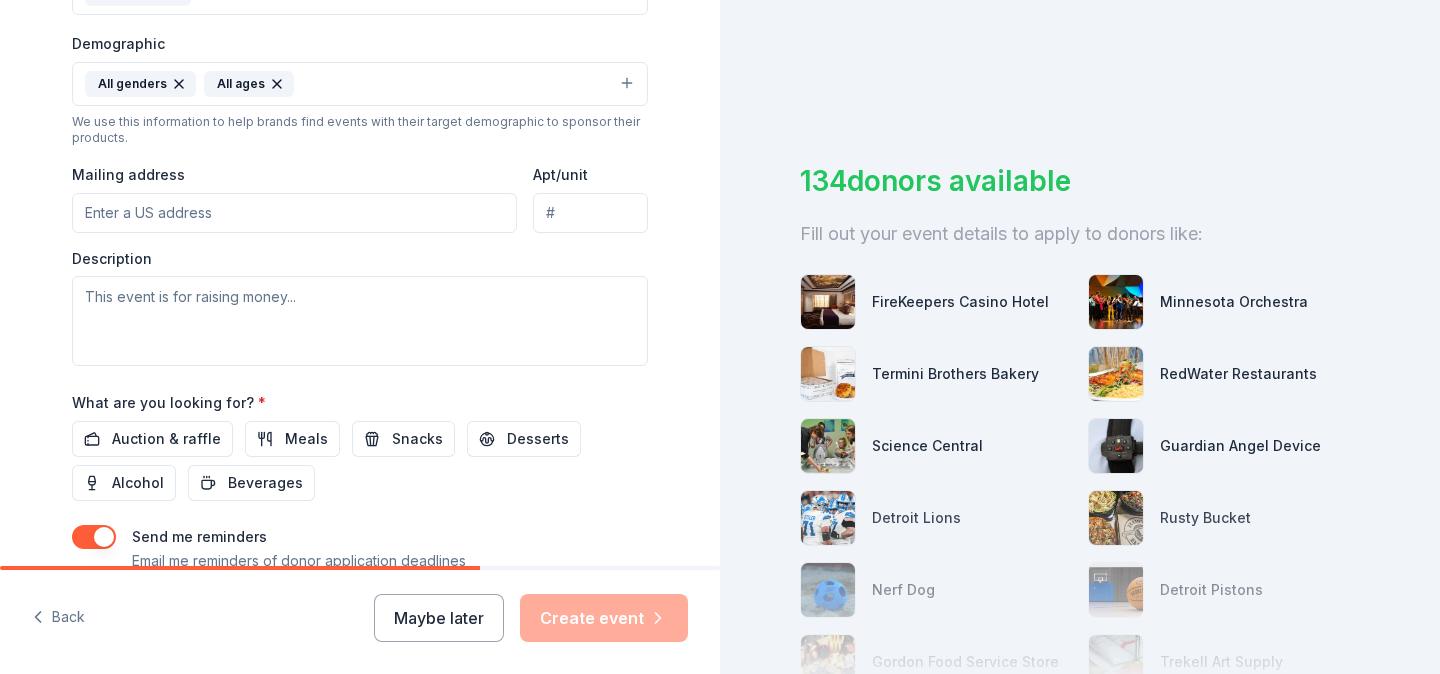 scroll, scrollTop: 628, scrollLeft: 0, axis: vertical 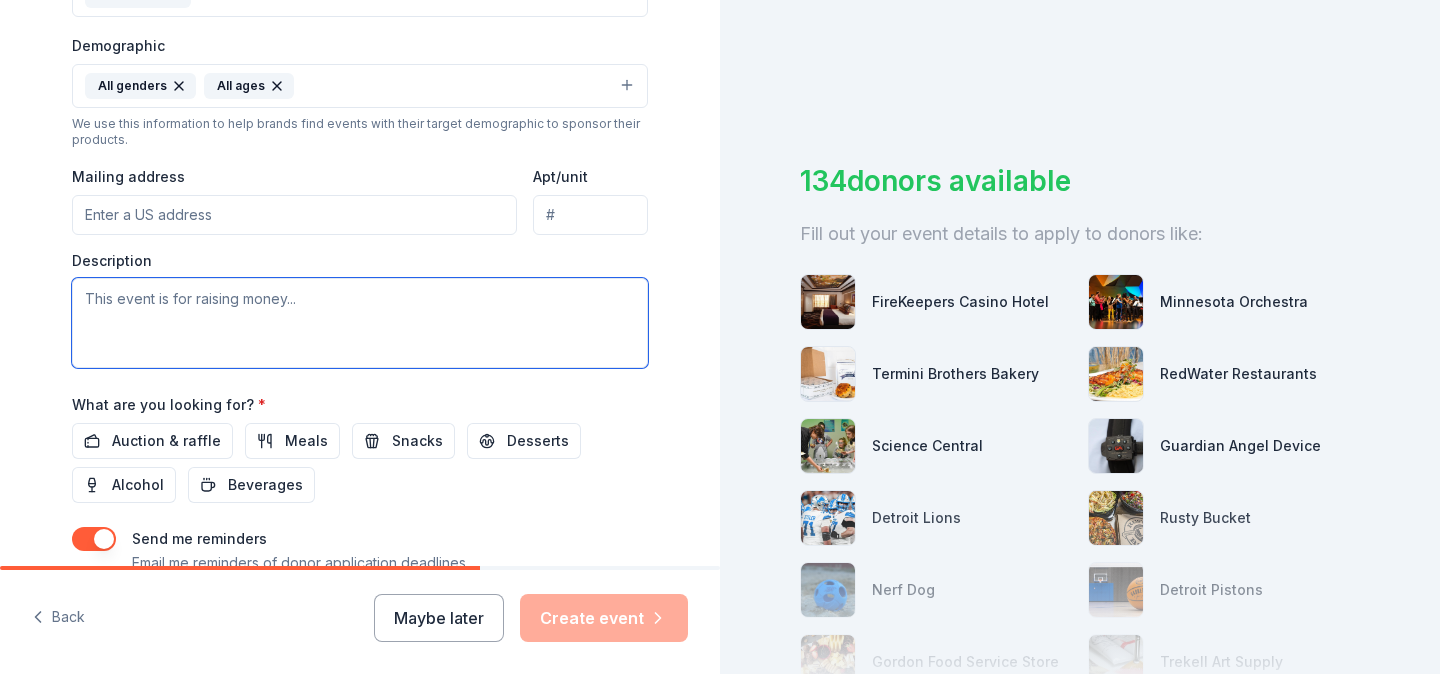 click at bounding box center [360, 323] 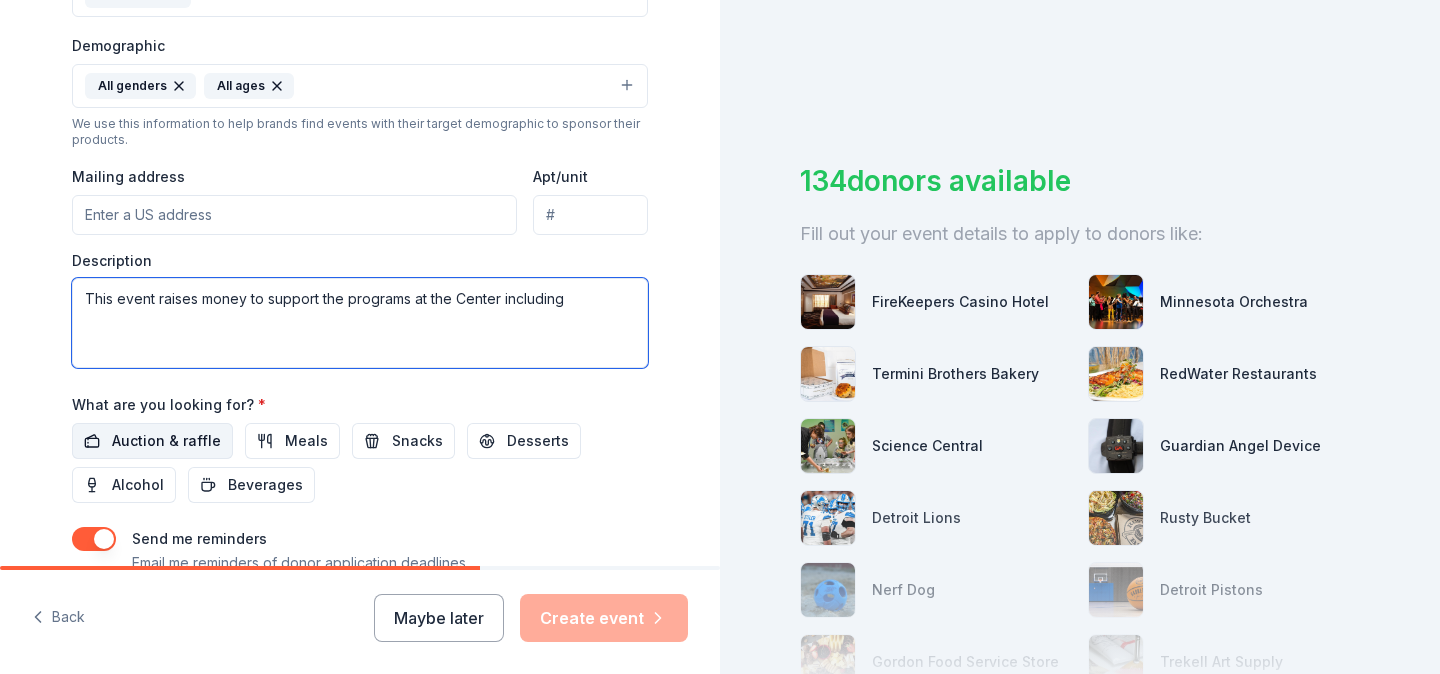 paste on "Olive oil mister, charcuterie set and white polka dot serving set - hostess item" 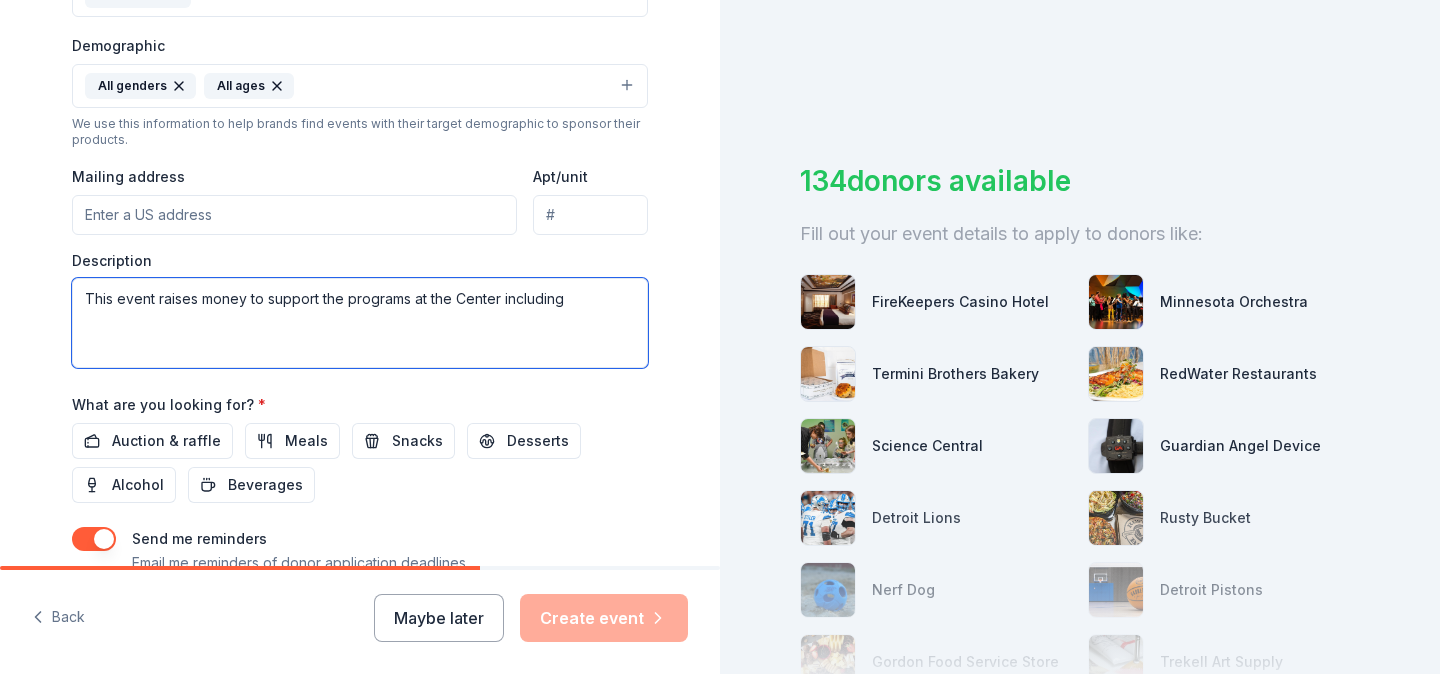 paste on "PROVIDING LIFE SKILLS, EDUCATION AND WORKPLACE TRAINING, EMPOWERING WOMEN AND MEN TO BECOME SELF-SUFFICIENT." 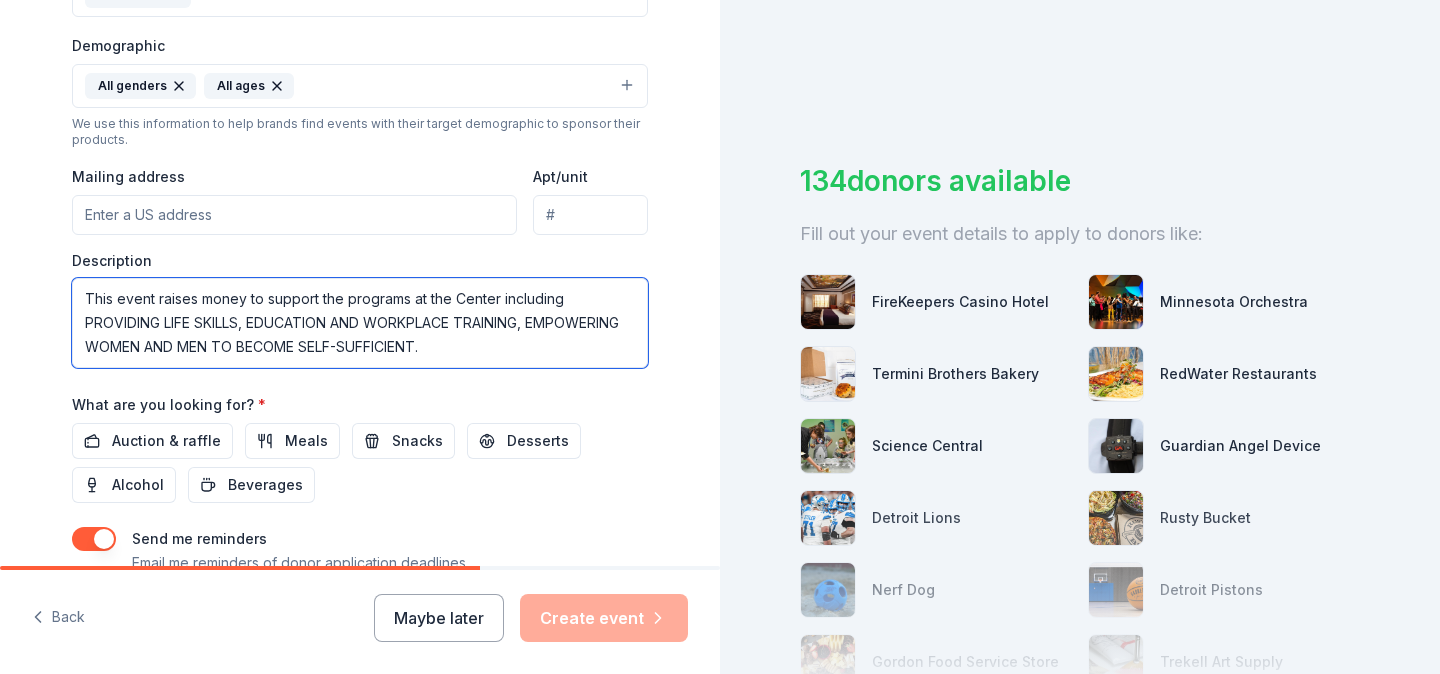 click on "This event raises money to support the programs at the Center including PROVIDING LIFE SKILLS, EDUCATION AND WORKPLACE TRAINING, EMPOWERING WOMEN AND MEN TO BECOME SELF-SUFFICIENT." at bounding box center (360, 323) 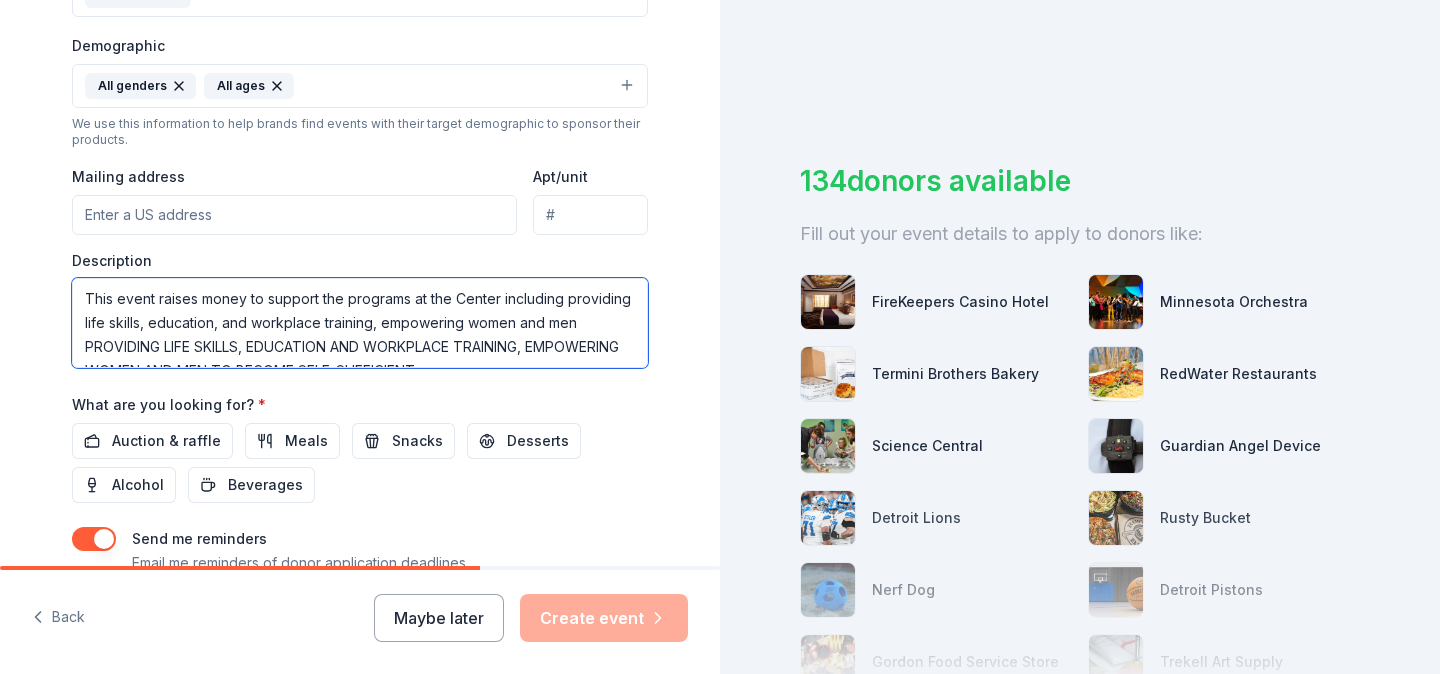 scroll, scrollTop: 24, scrollLeft: 0, axis: vertical 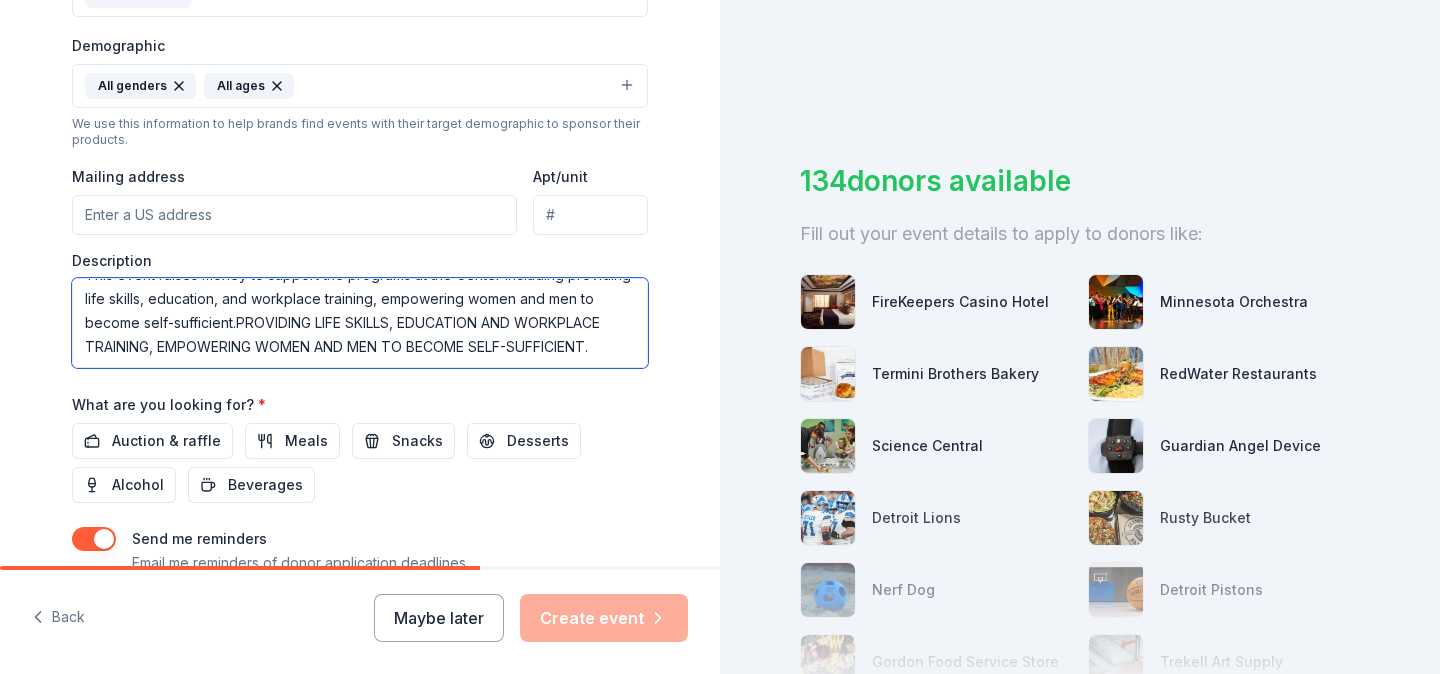 drag, startPoint x: 625, startPoint y: 348, endPoint x: 259, endPoint y: 331, distance: 366.3946 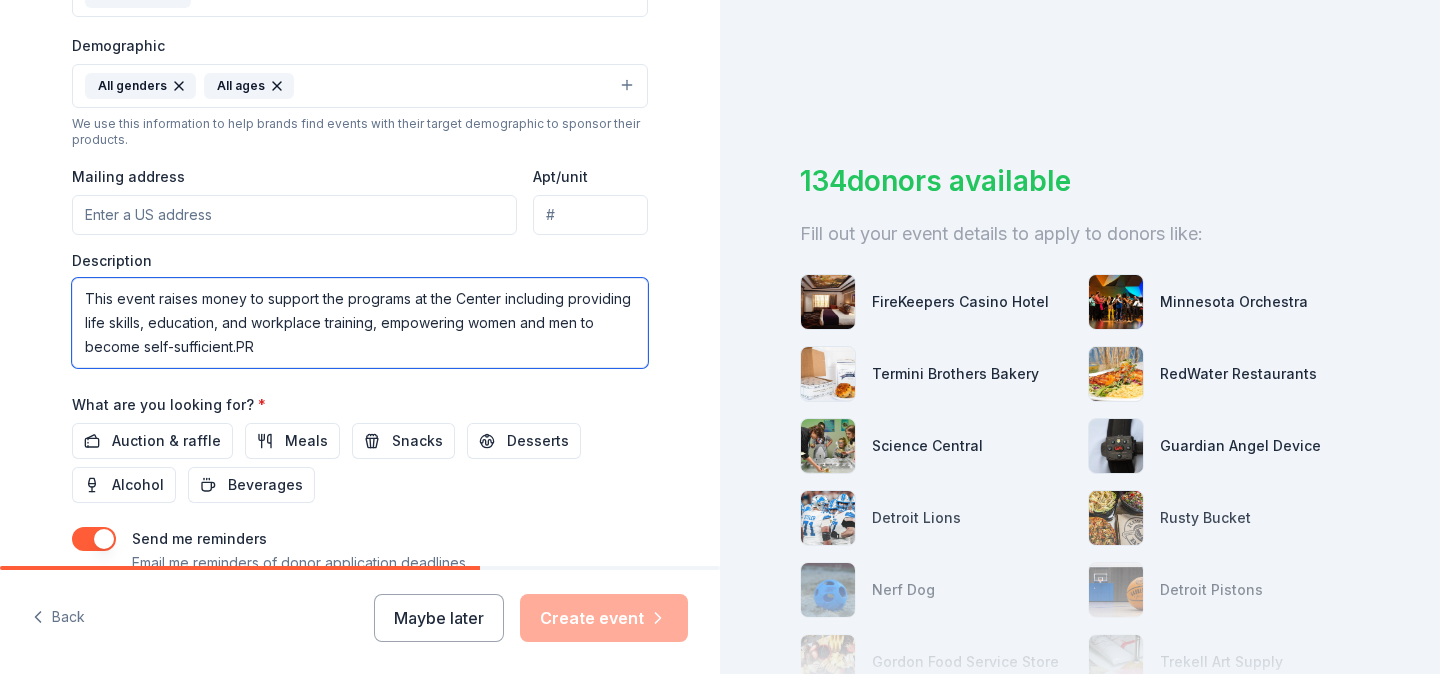 scroll, scrollTop: 0, scrollLeft: 0, axis: both 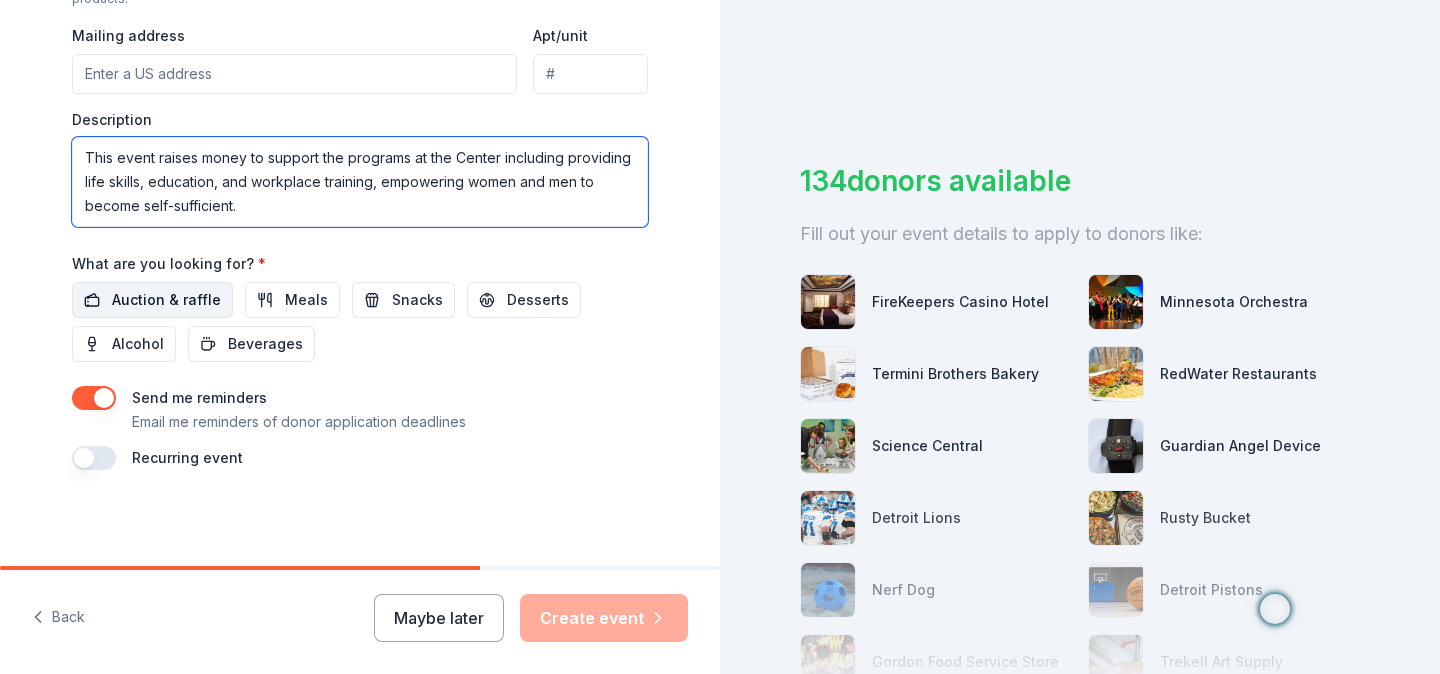 type on "This event raises money to support the programs at the Center including providing life skills, education, and workplace training, empowering women and men to become self-sufficient." 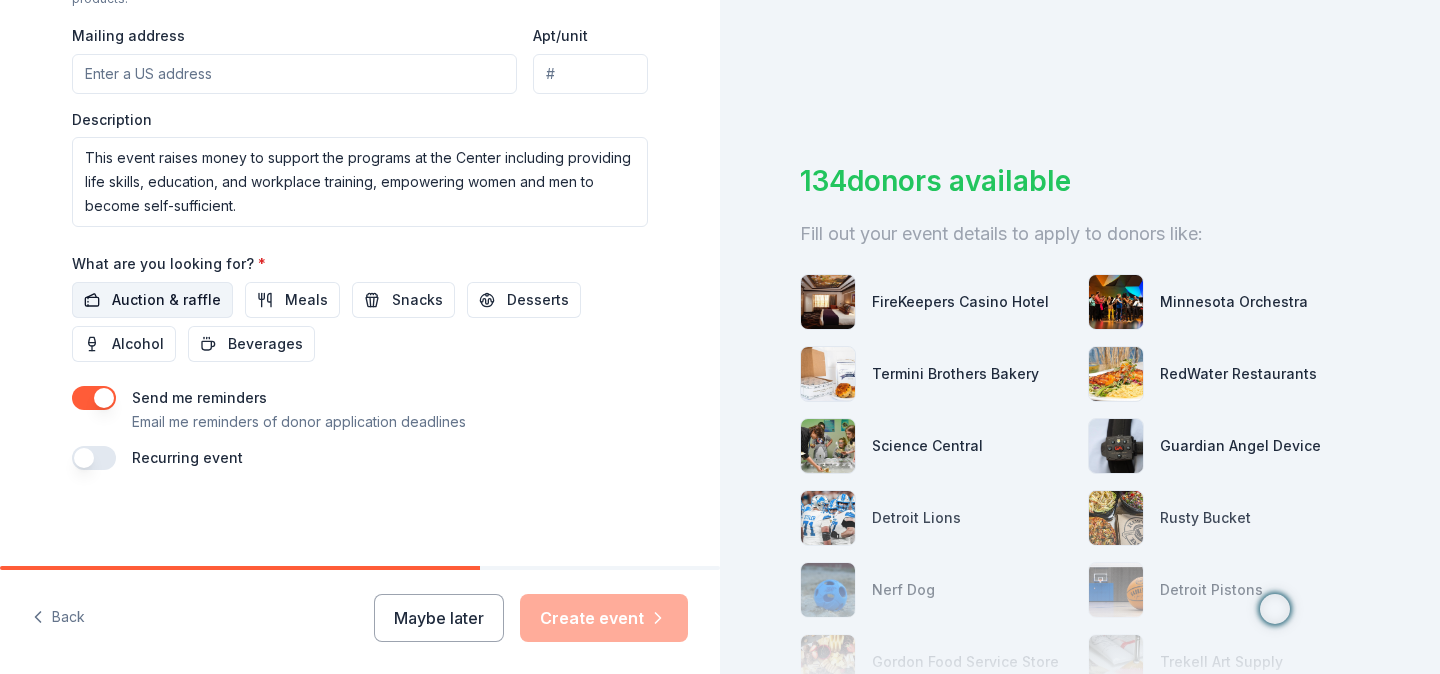 click on "Auction & raffle" at bounding box center [166, 300] 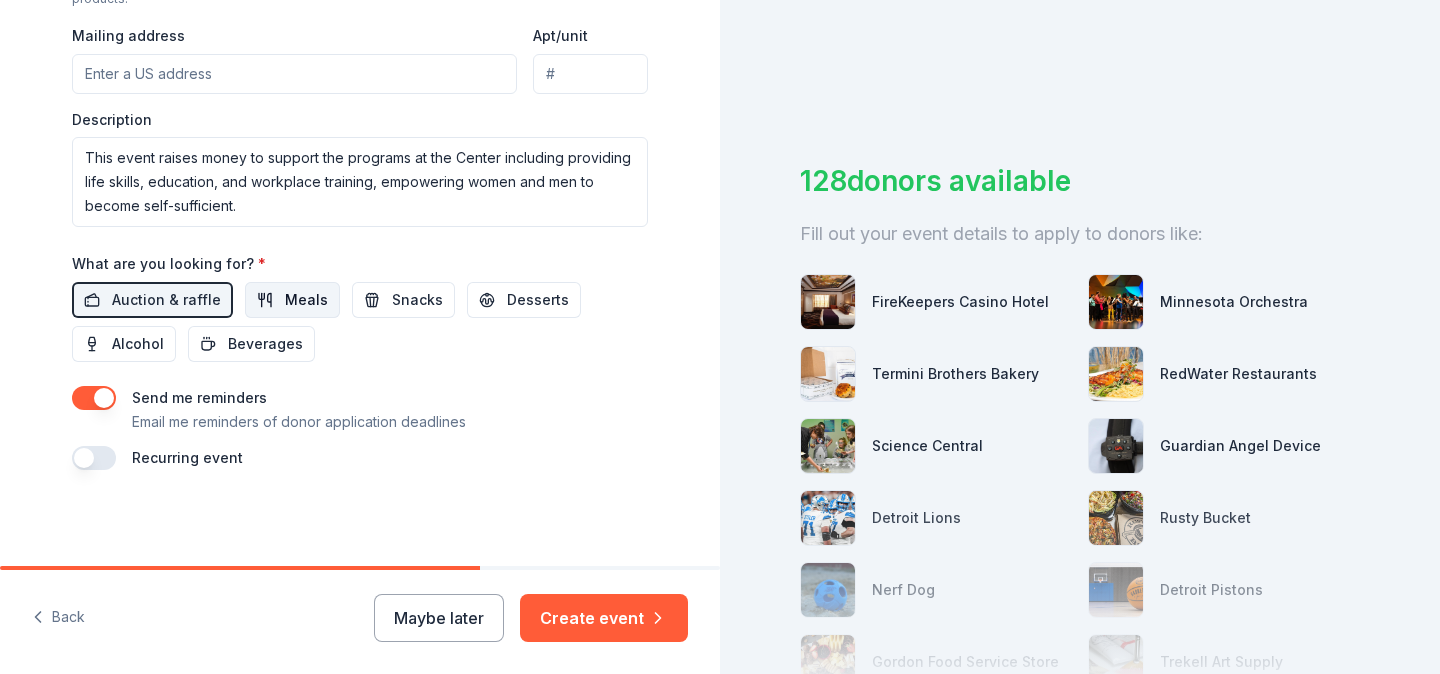 click on "Meals" at bounding box center [306, 300] 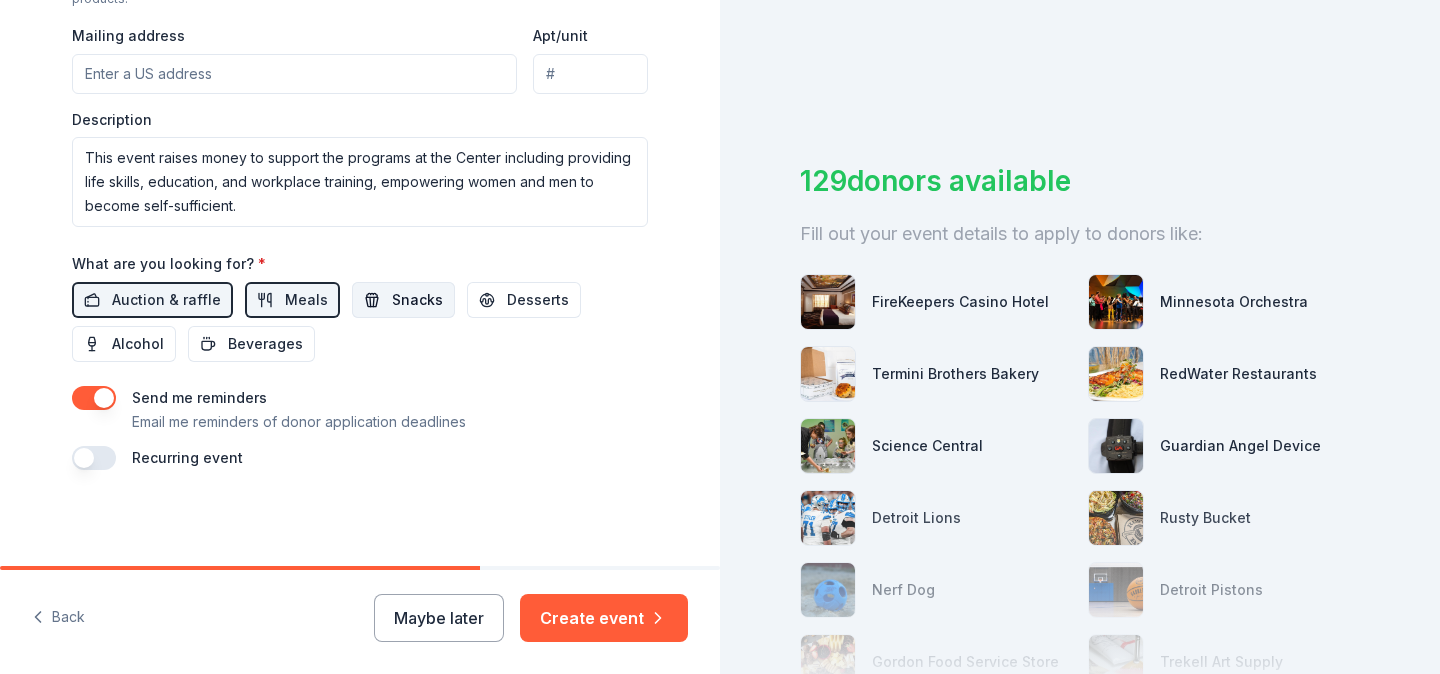 click on "Snacks" at bounding box center (417, 300) 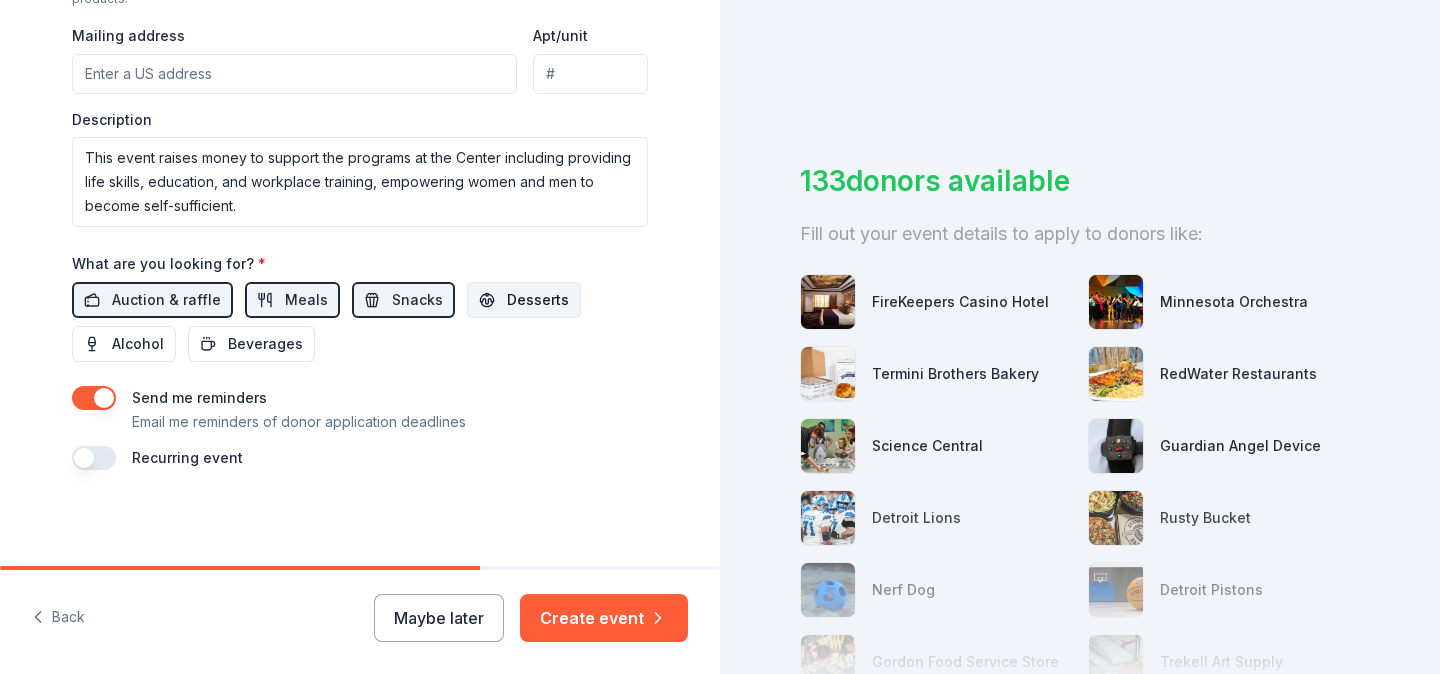 click on "Desserts" at bounding box center (538, 300) 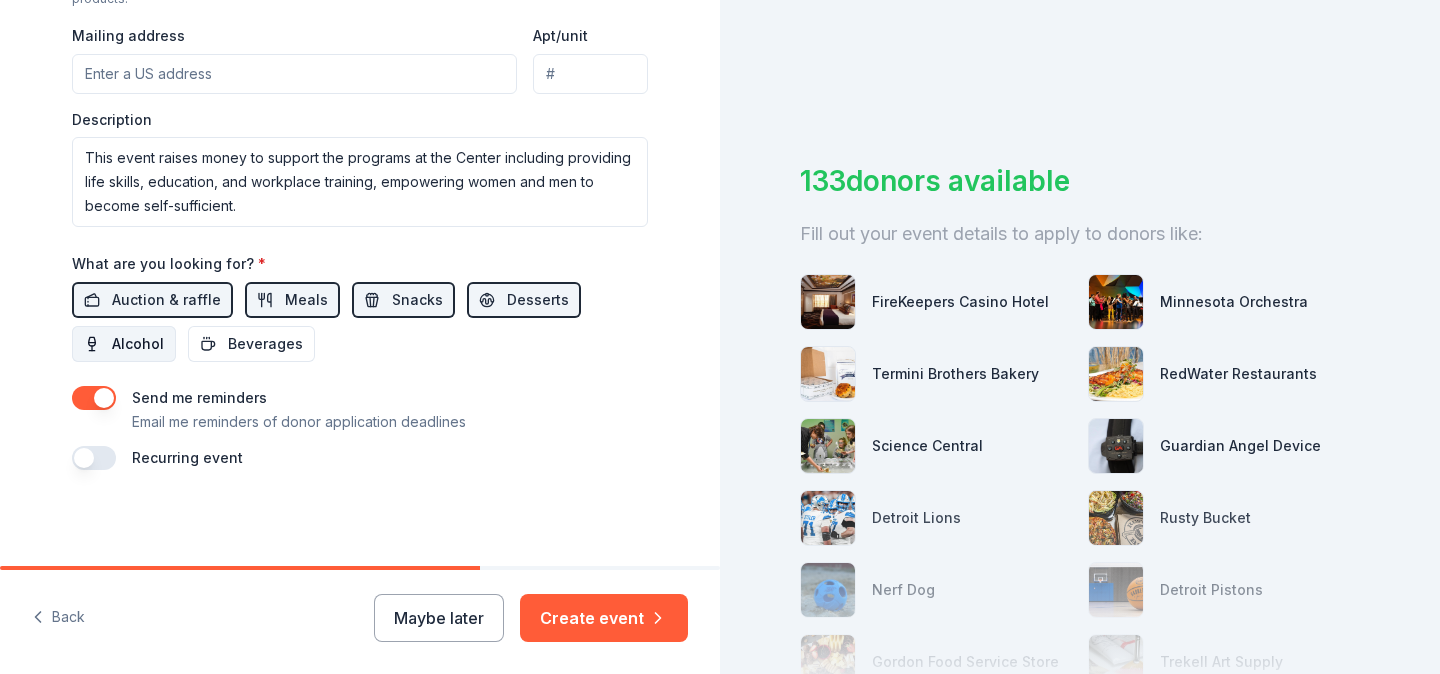 click on "Alcohol" at bounding box center (138, 344) 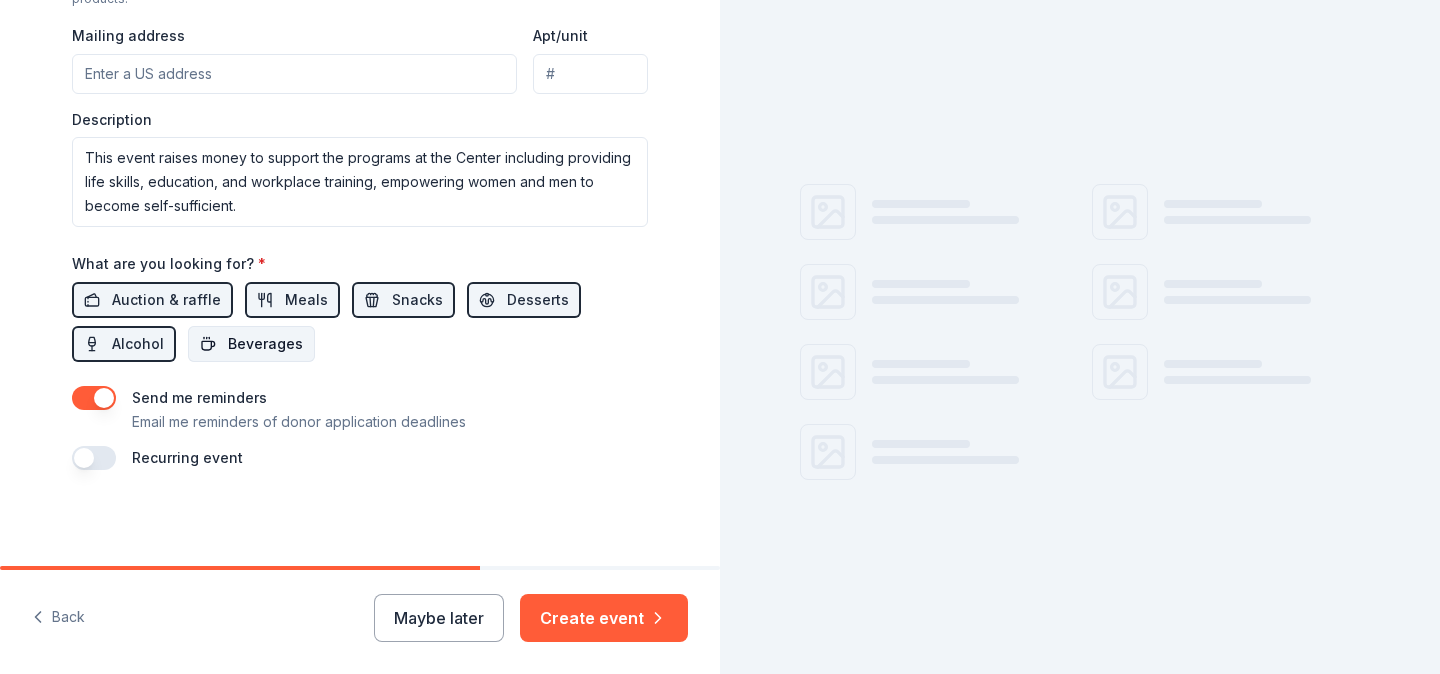 click on "Beverages" at bounding box center (251, 344) 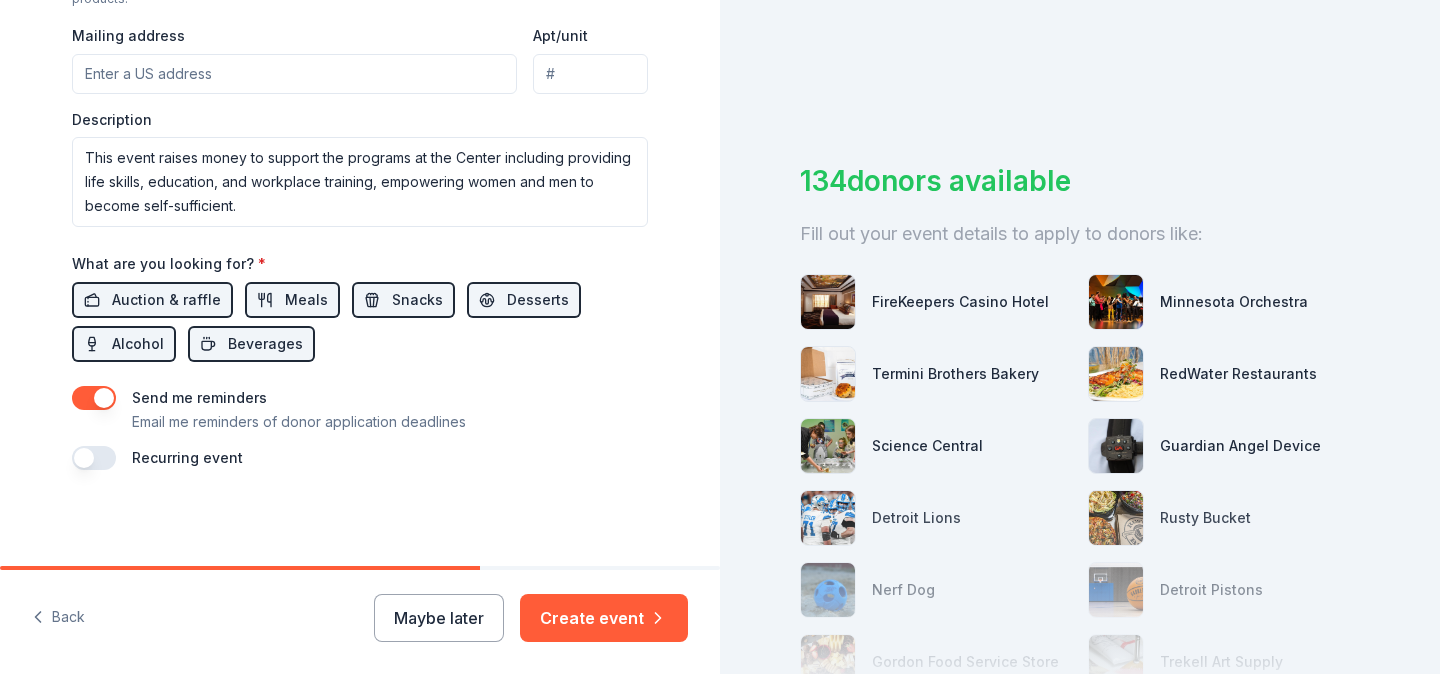 click at bounding box center [94, 458] 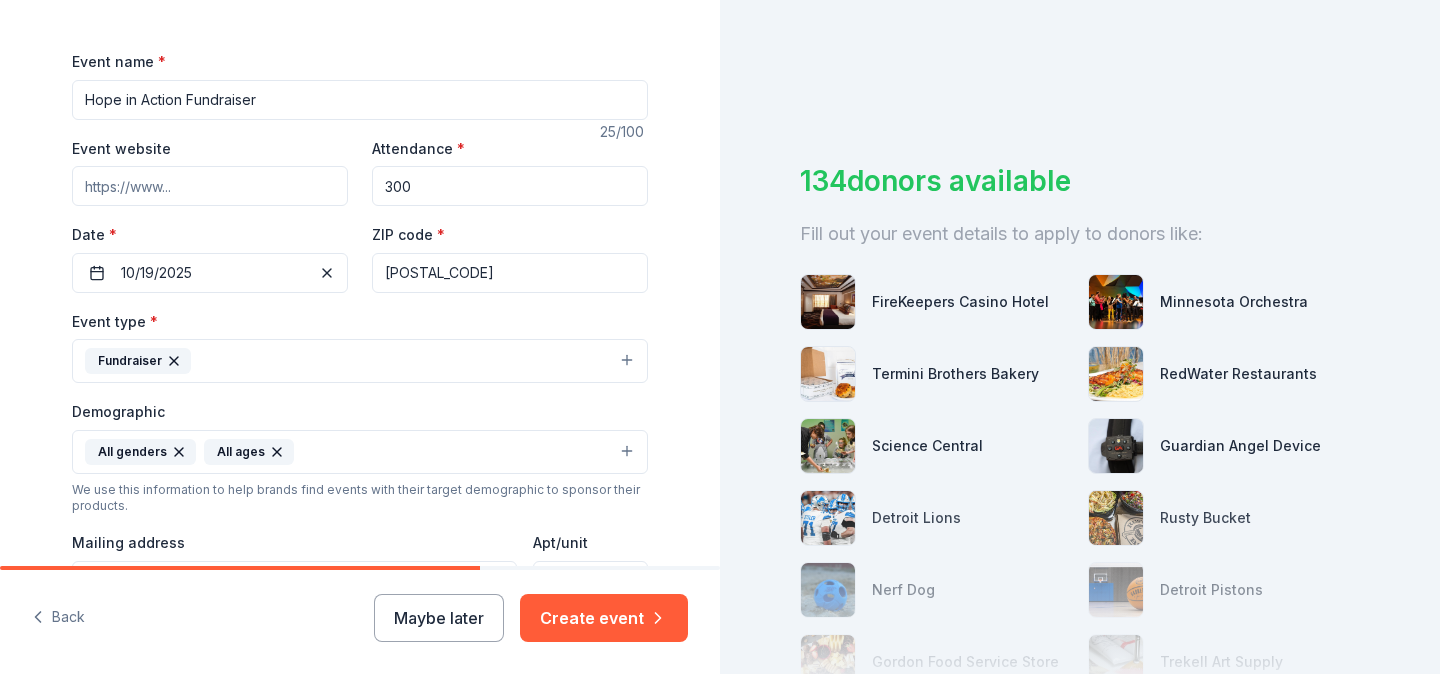 scroll, scrollTop: 248, scrollLeft: 0, axis: vertical 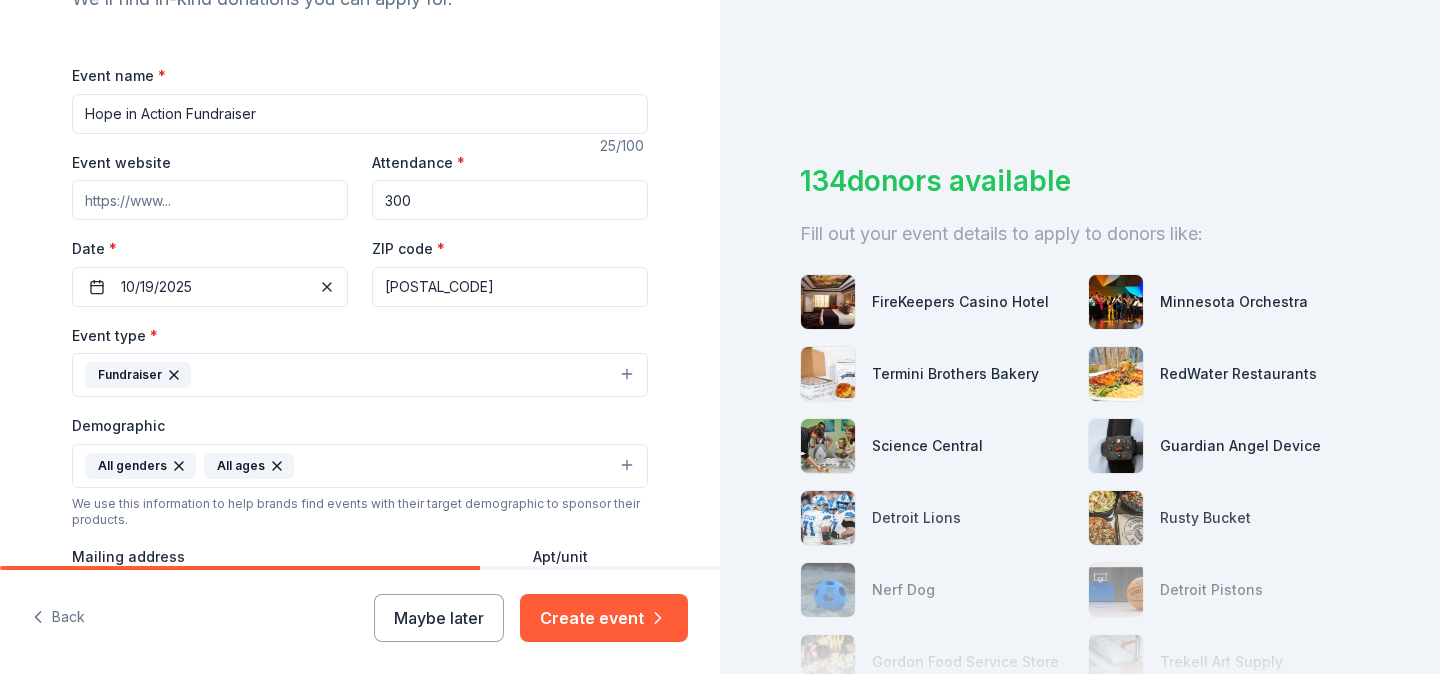 click on "300" at bounding box center [510, 200] 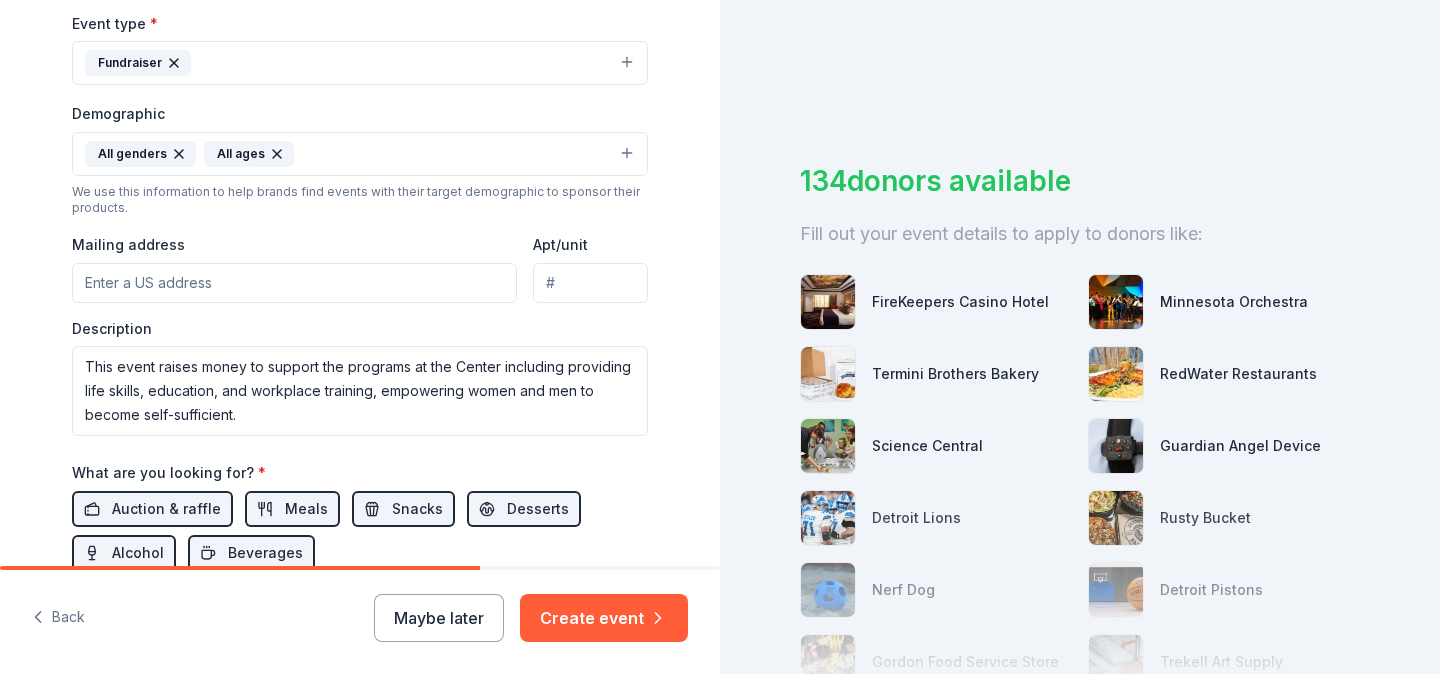 scroll, scrollTop: 841, scrollLeft: 0, axis: vertical 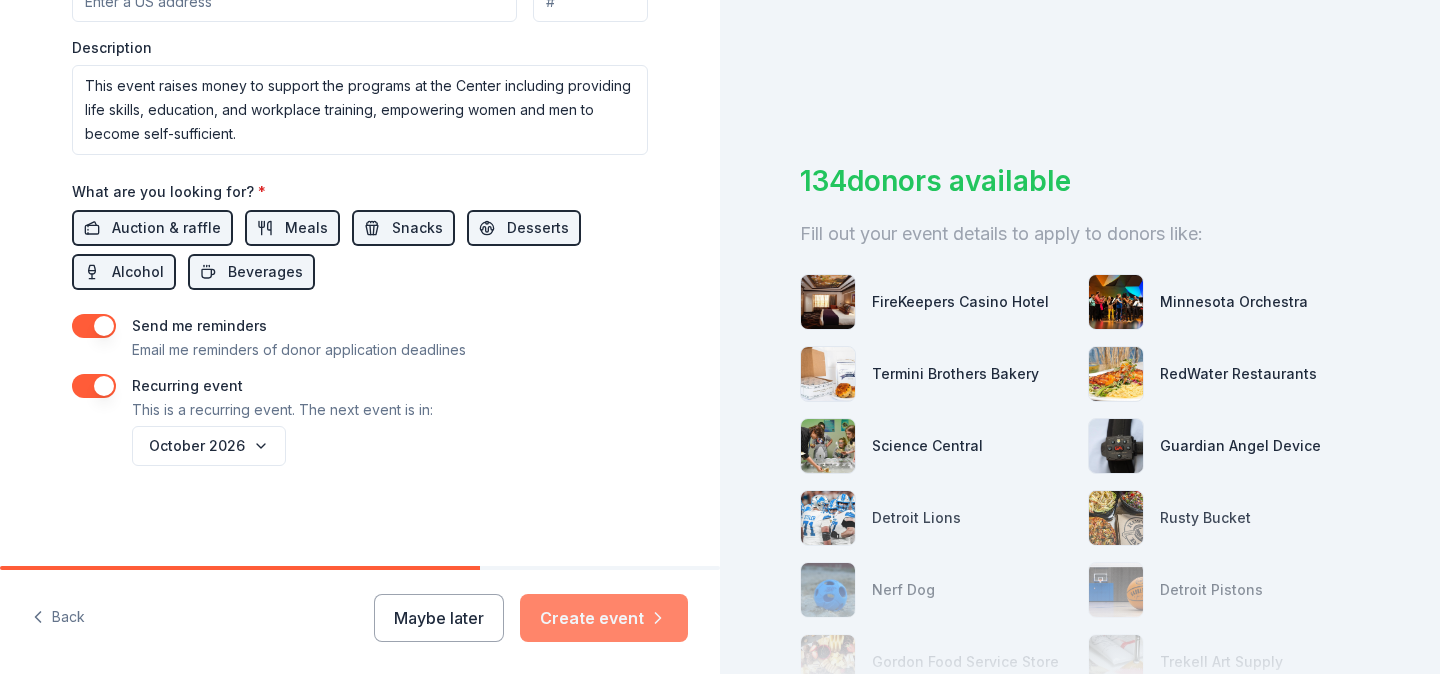 type on "350" 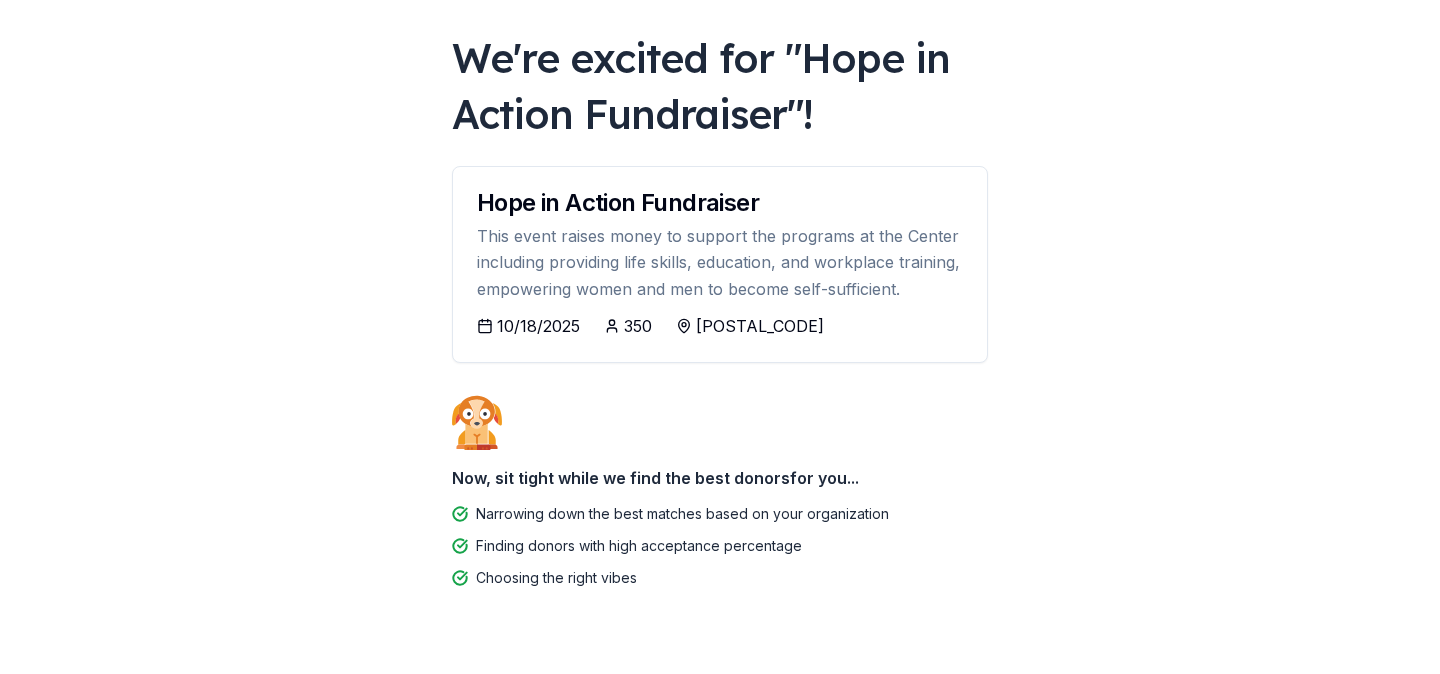 scroll, scrollTop: 144, scrollLeft: 0, axis: vertical 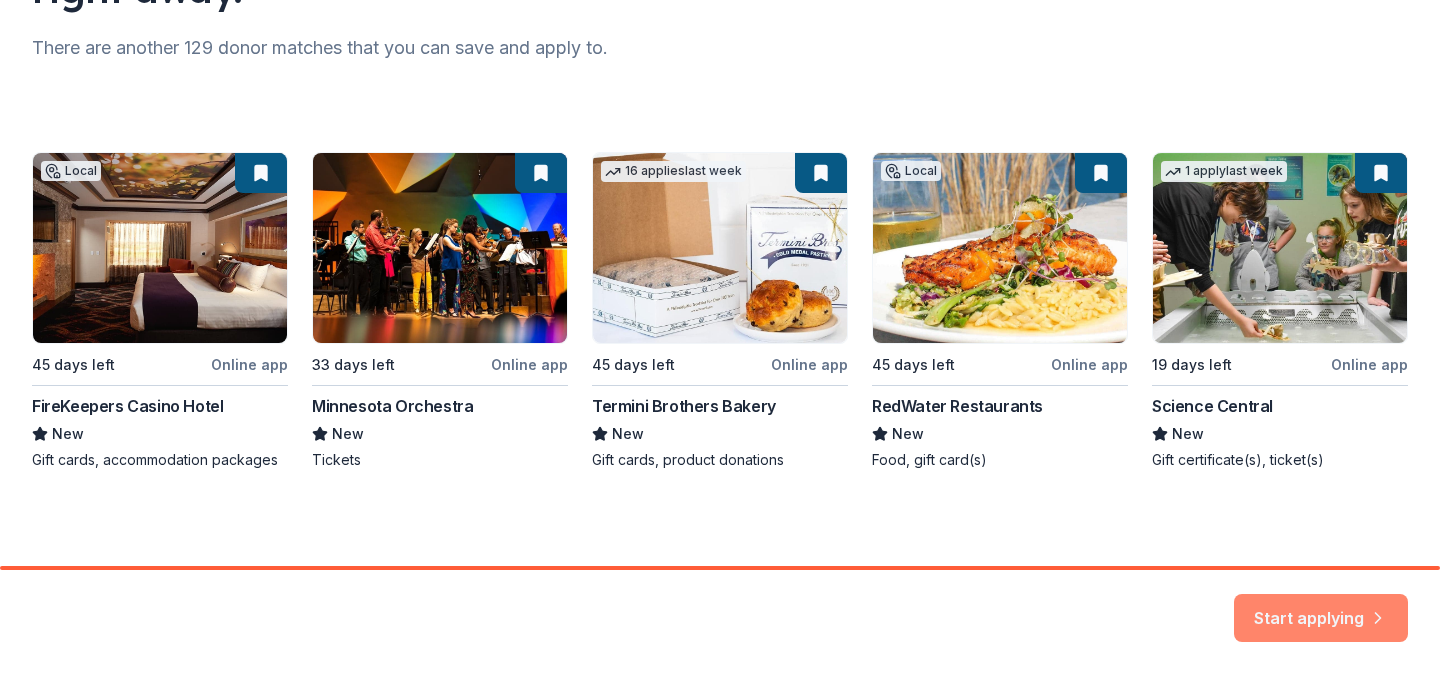 click on "Start applying" at bounding box center (1321, 606) 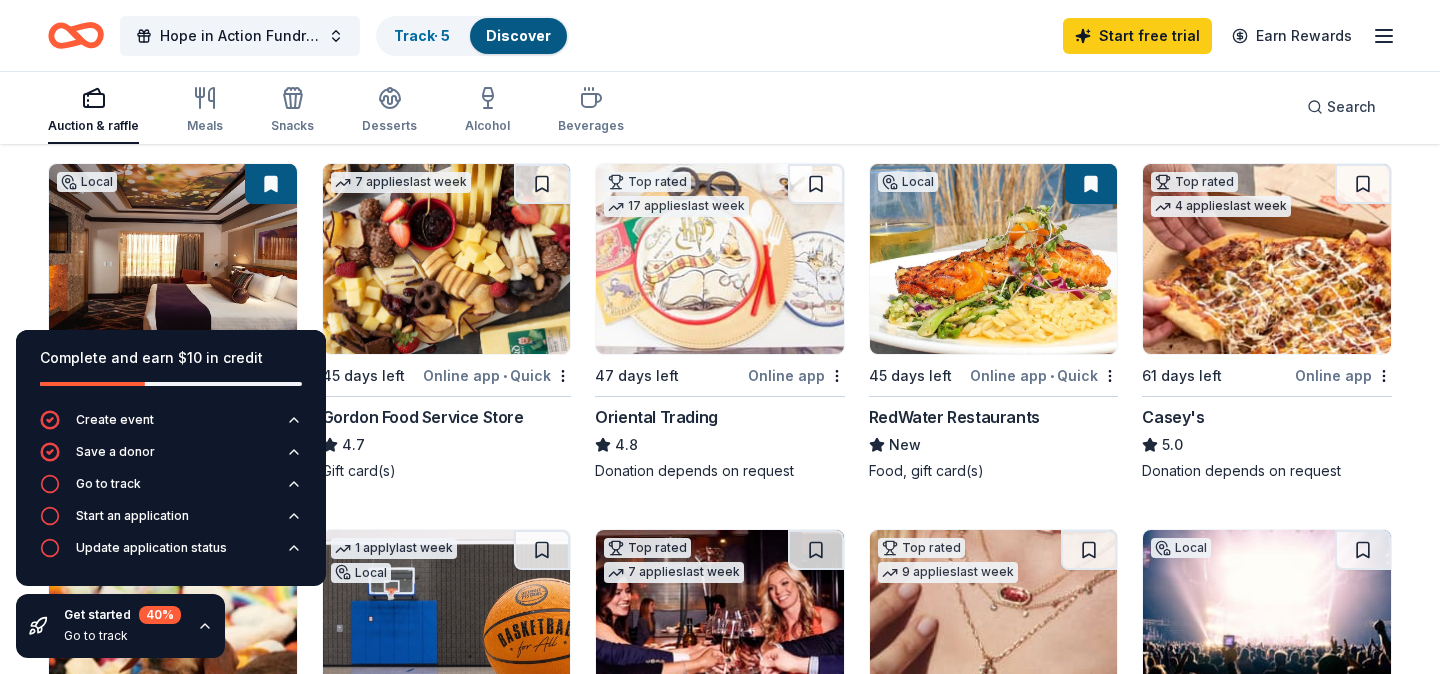 scroll, scrollTop: 209, scrollLeft: 0, axis: vertical 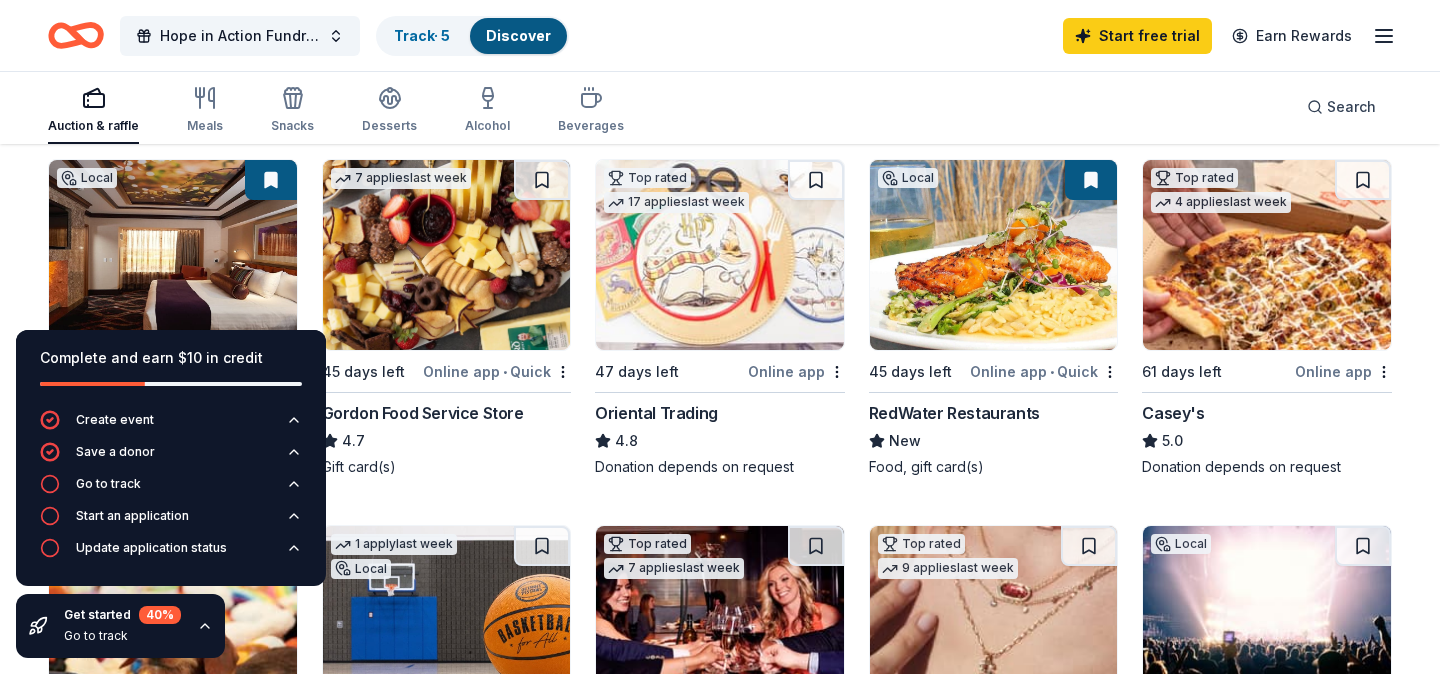 click on "Discover Donors: [ORGANIZATION] Track  · 5 Discover Start free  trial Earn Rewards" at bounding box center [720, 35] 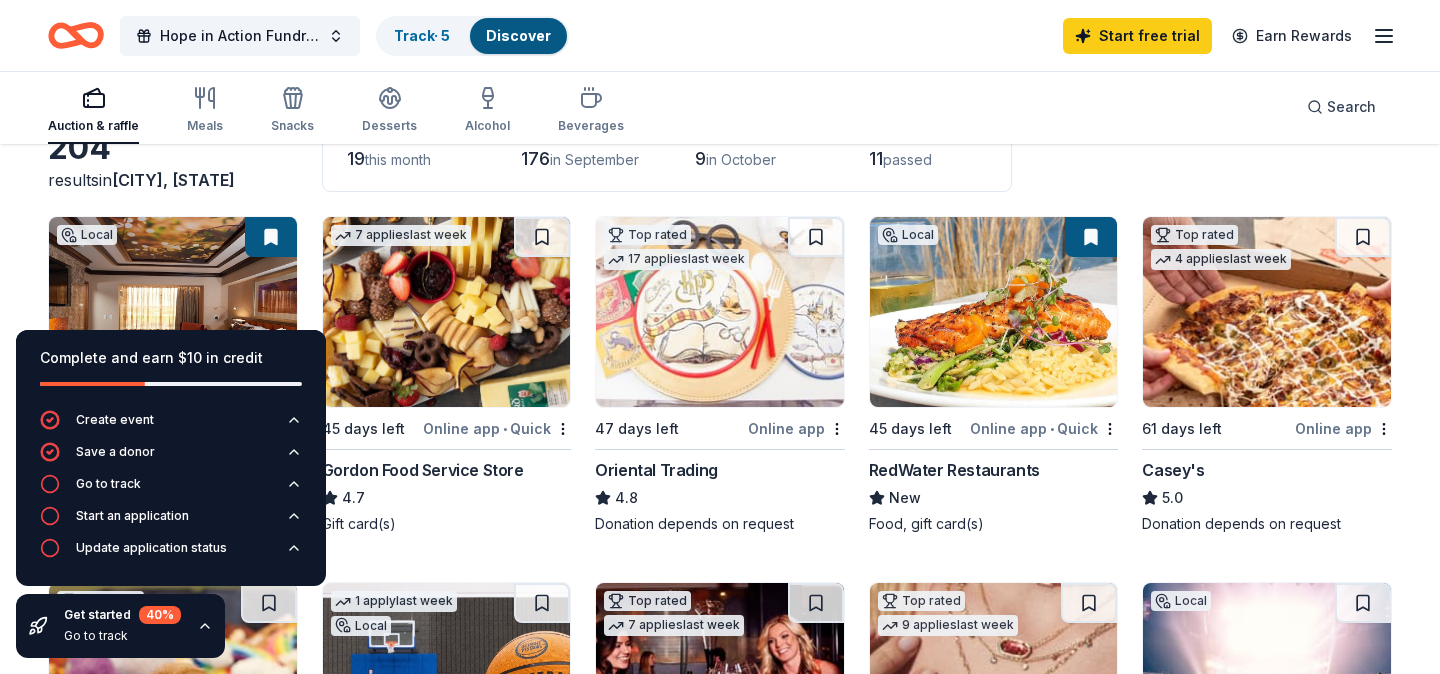 scroll, scrollTop: 0, scrollLeft: 0, axis: both 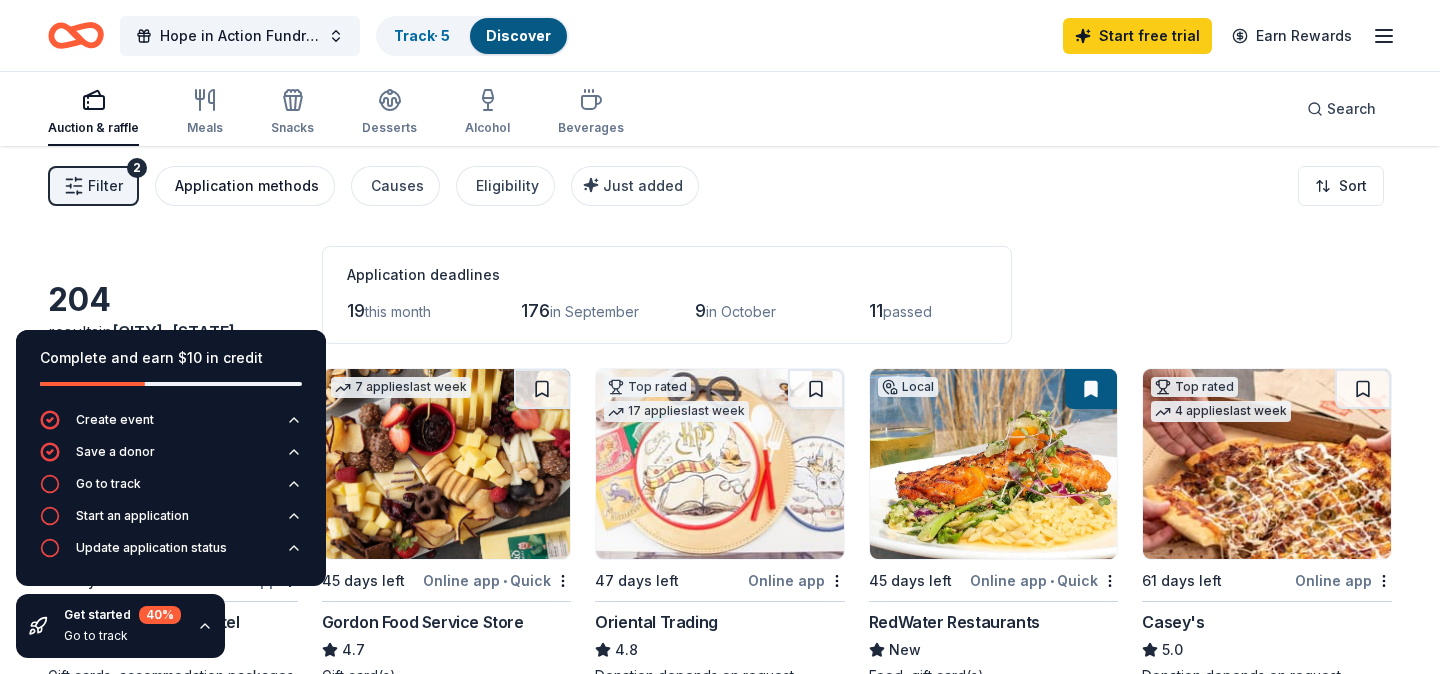 click on "Application methods" at bounding box center [247, 186] 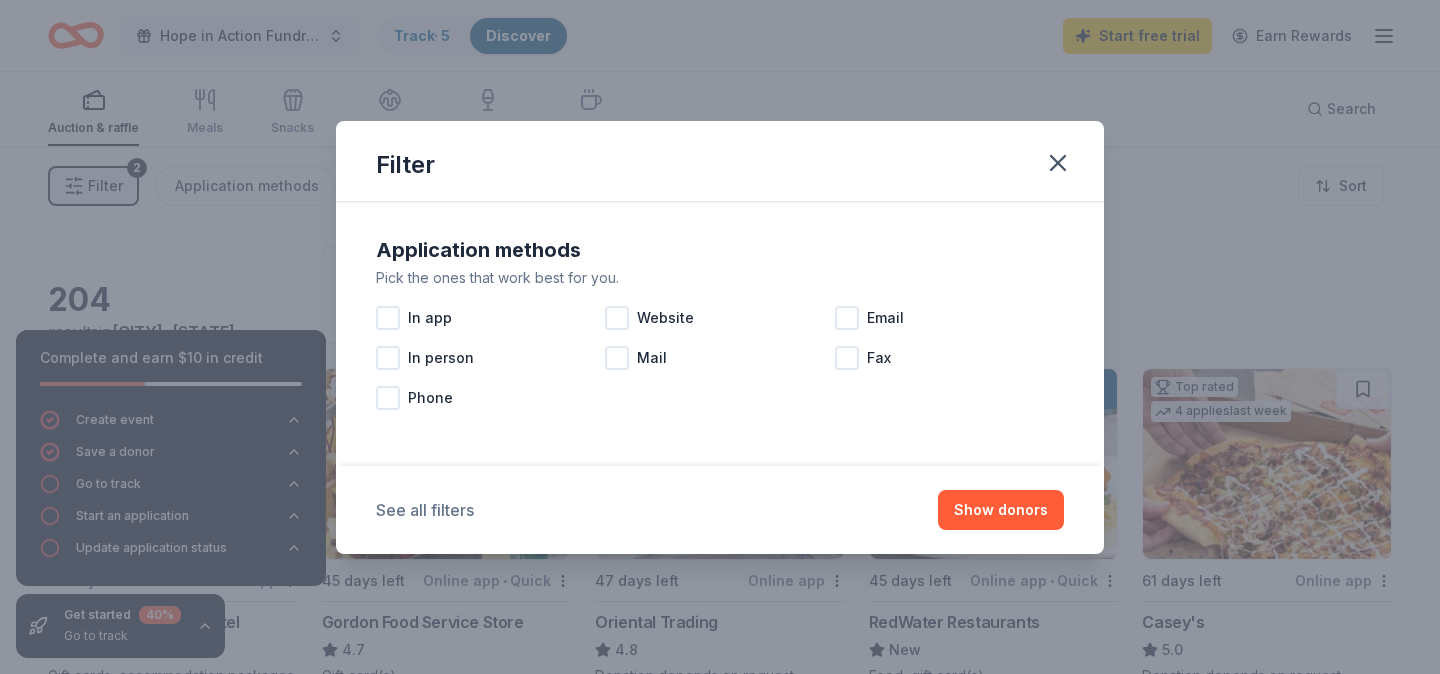 click on "See all filters" at bounding box center [425, 510] 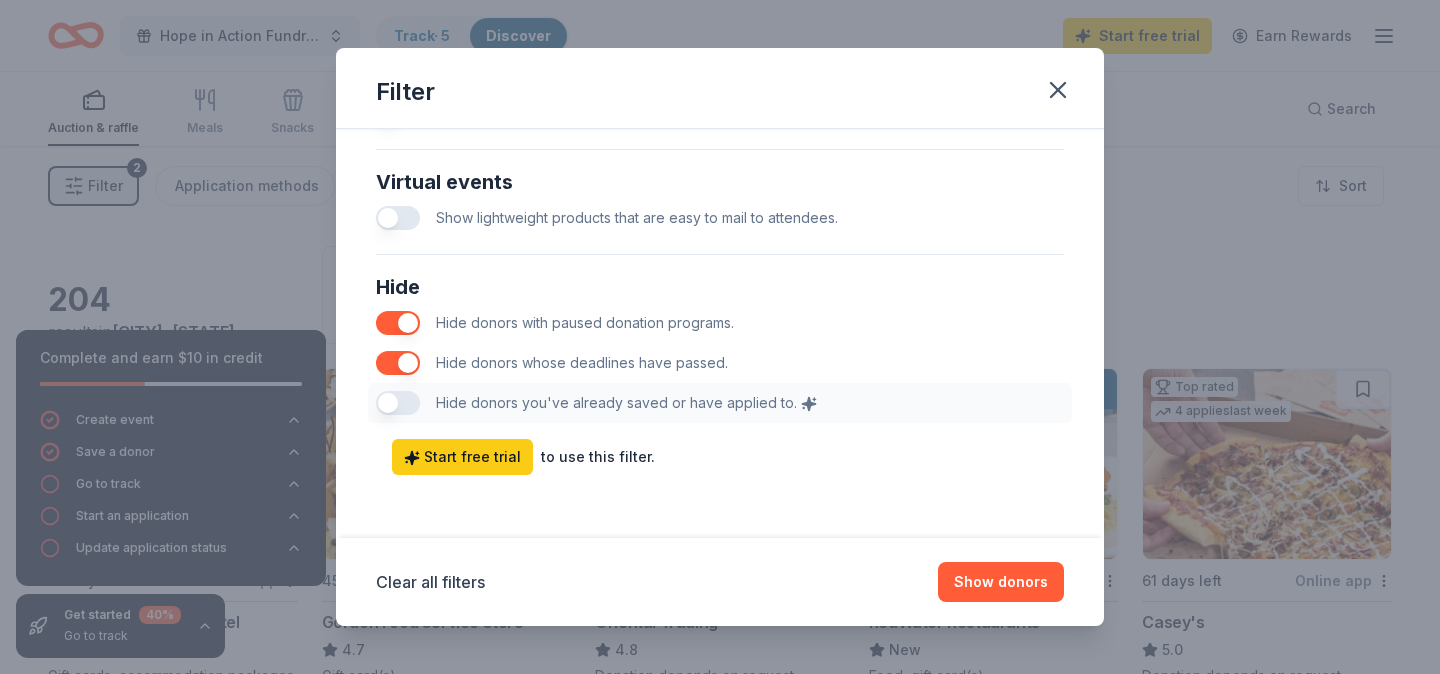 scroll, scrollTop: 1045, scrollLeft: 0, axis: vertical 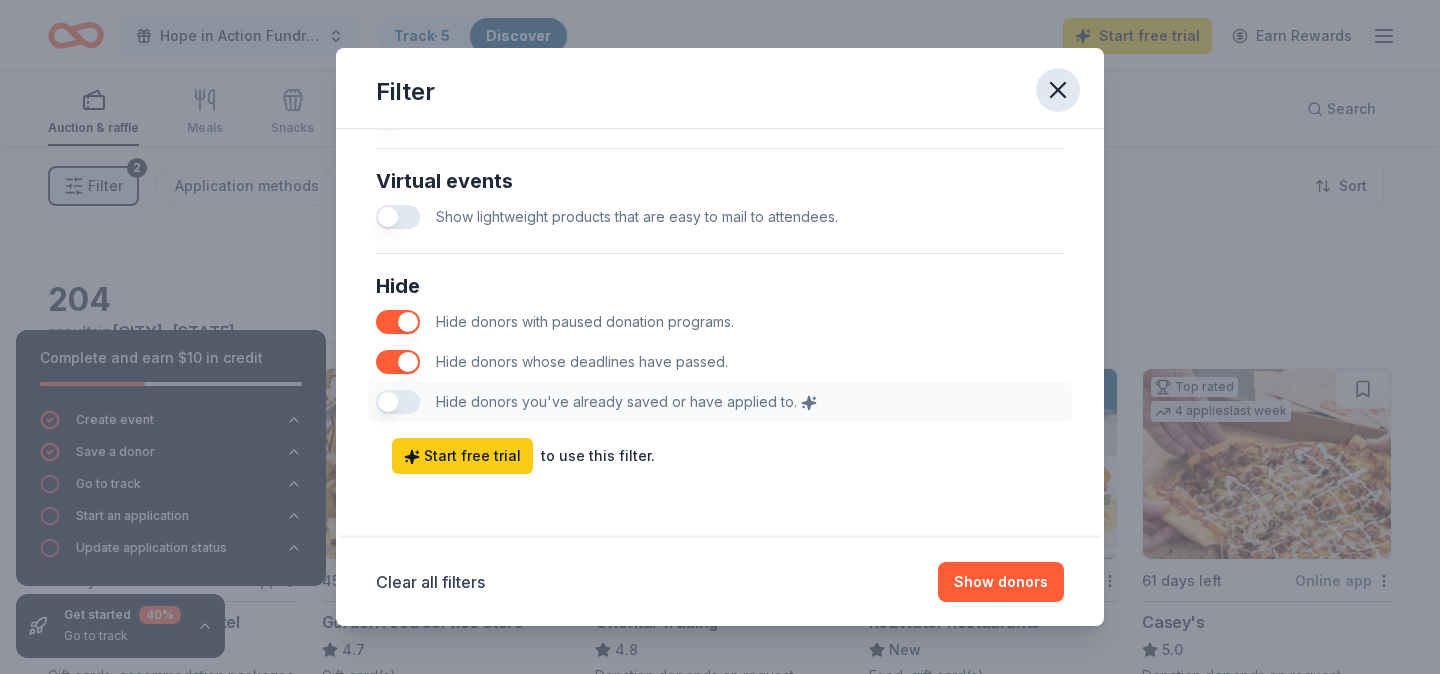 click 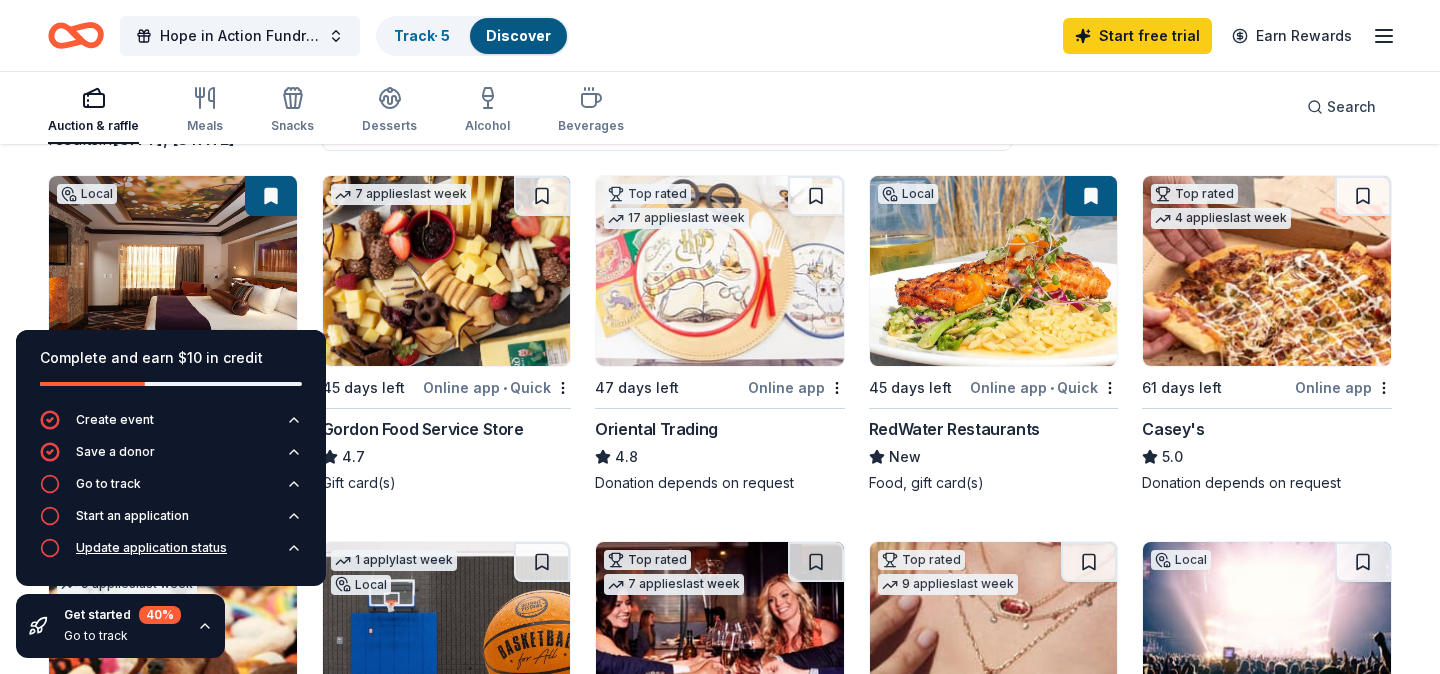 scroll, scrollTop: 0, scrollLeft: 0, axis: both 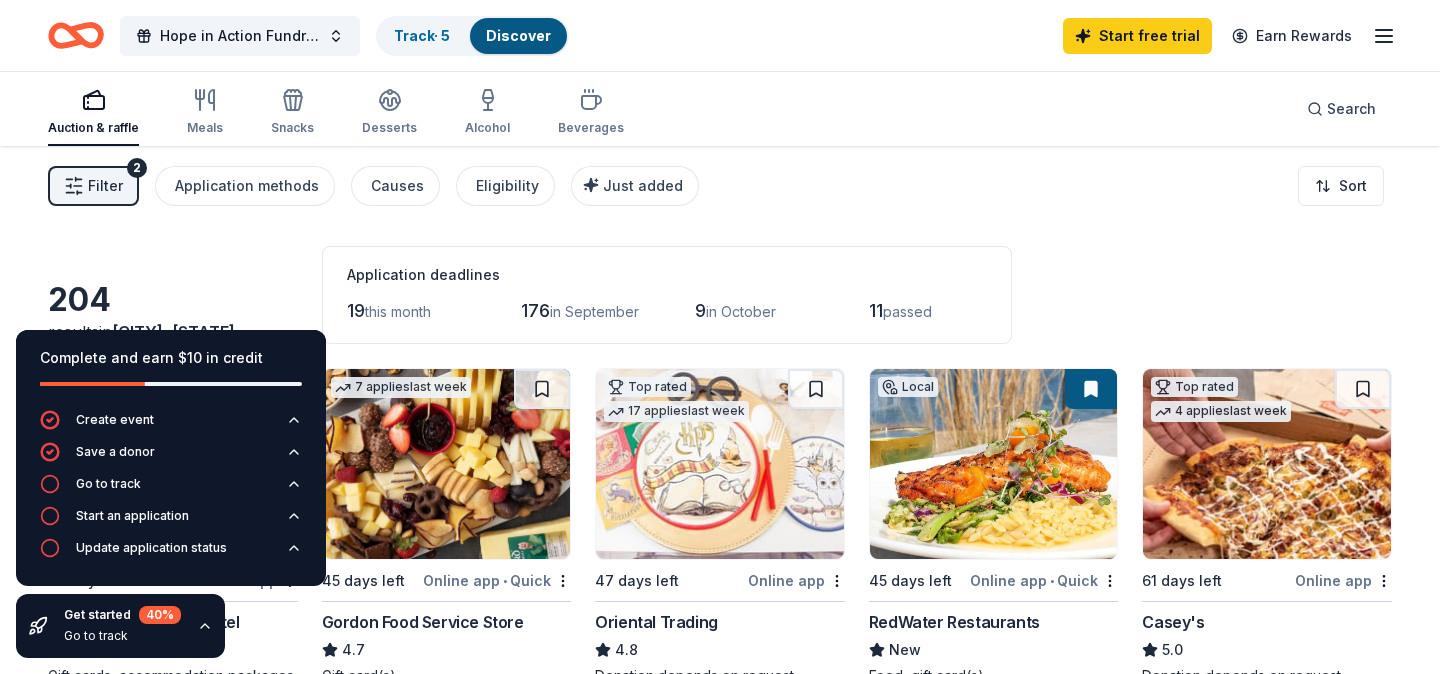 click 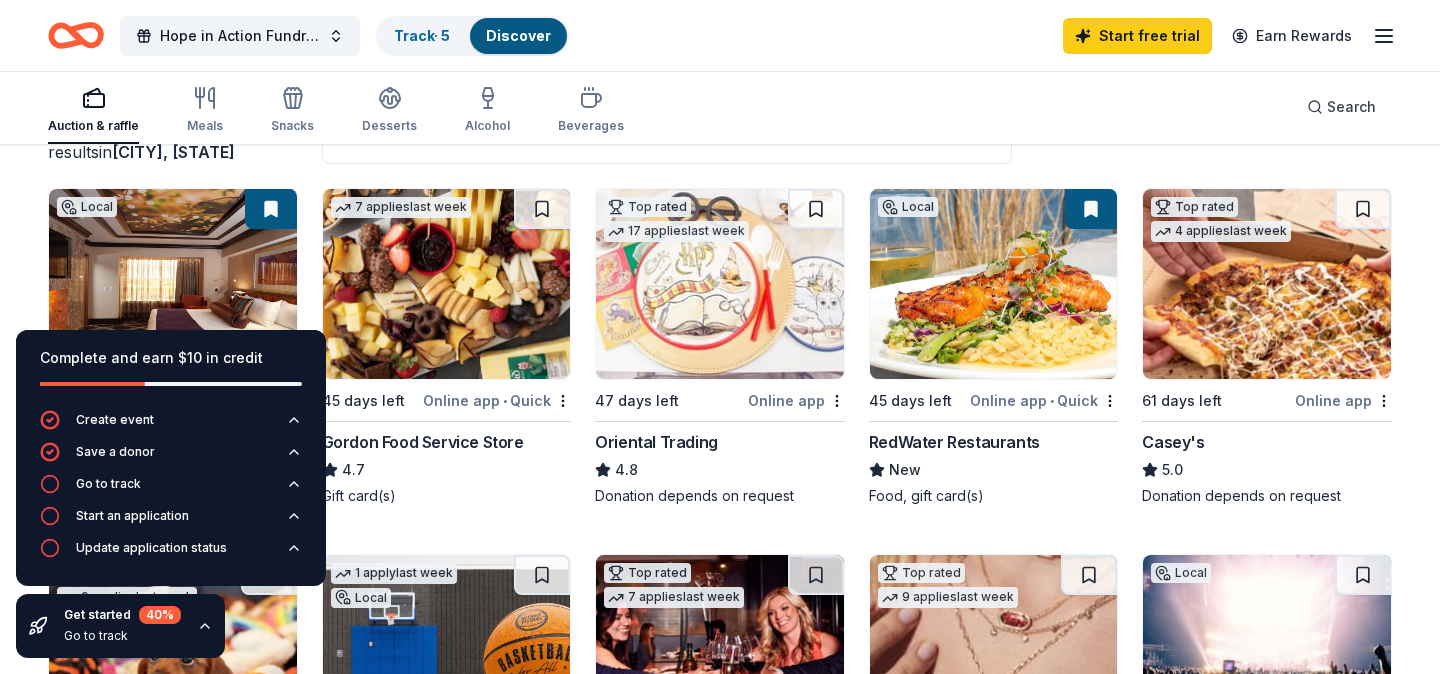 scroll, scrollTop: 182, scrollLeft: 0, axis: vertical 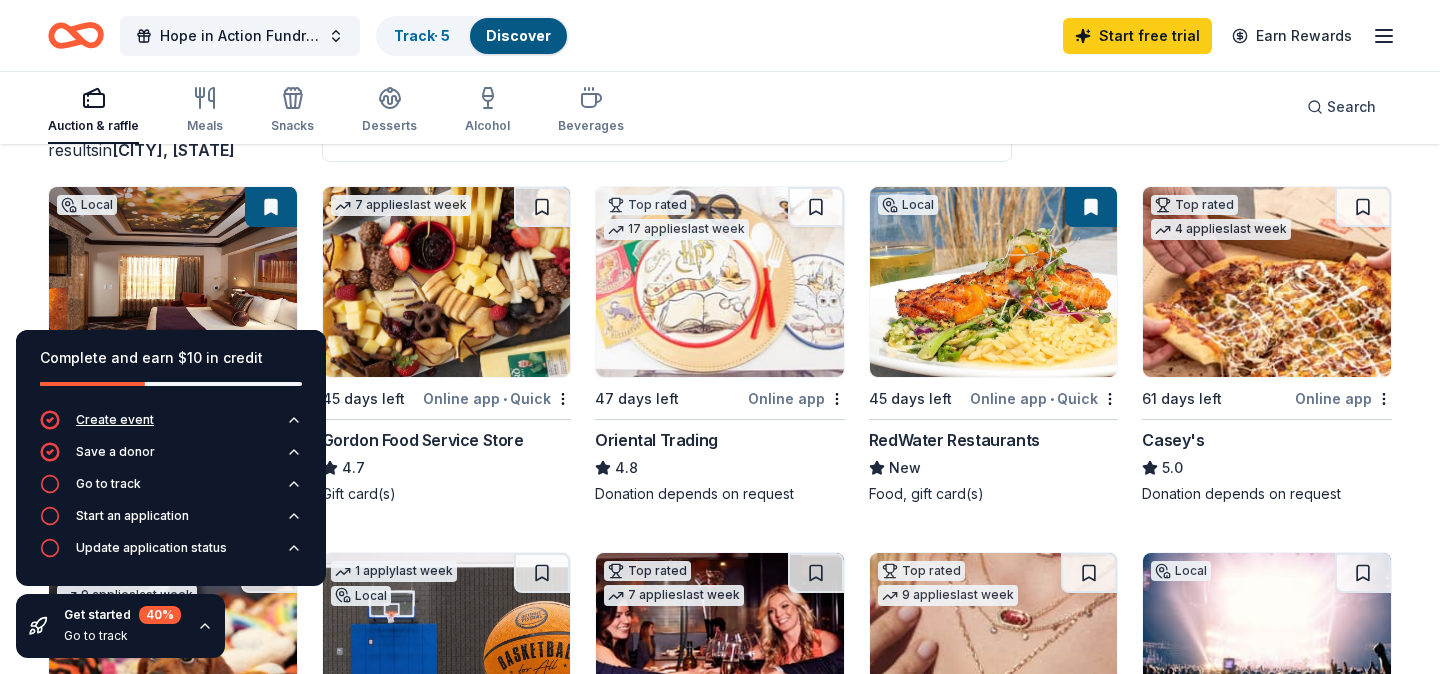 click on "Create event" at bounding box center [171, 426] 